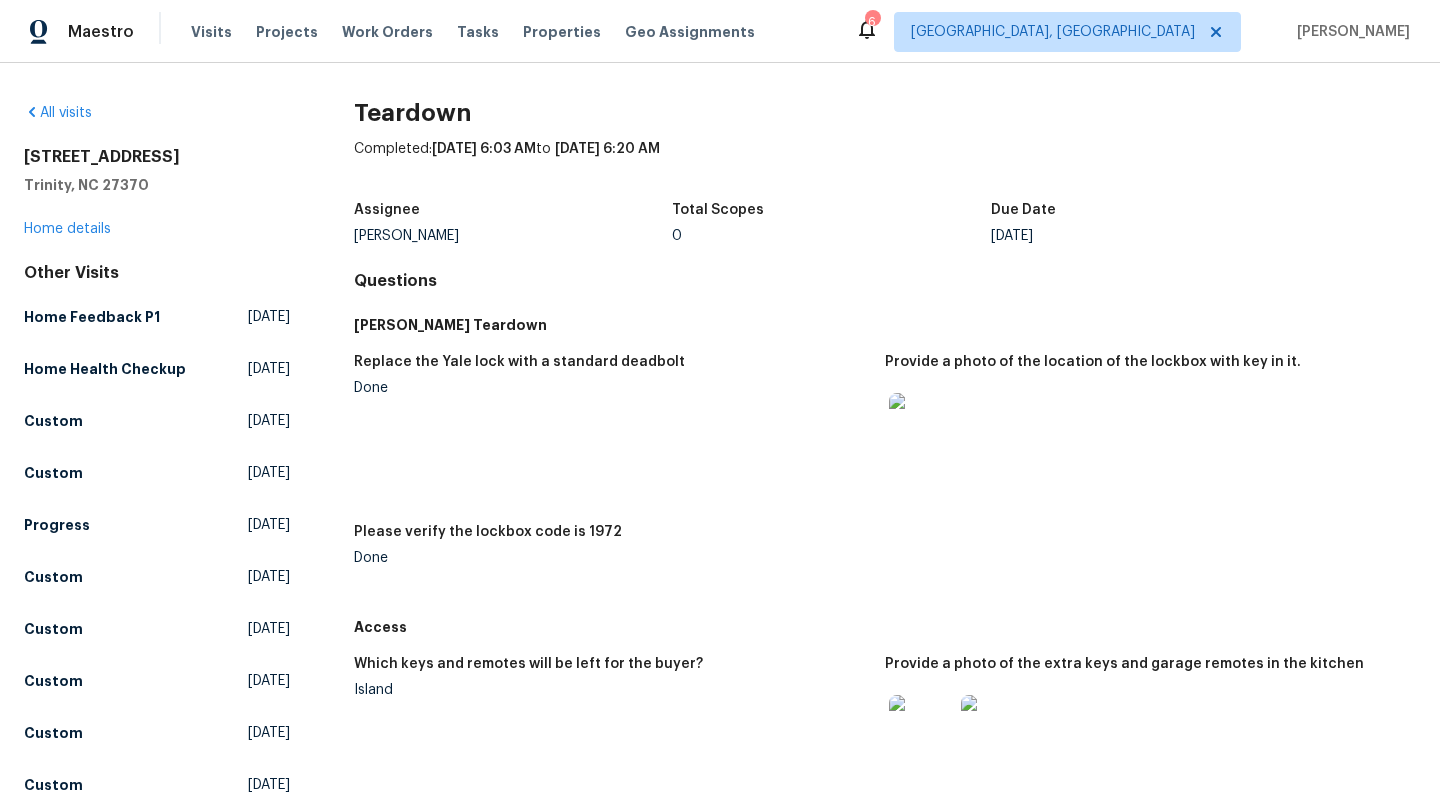 scroll, scrollTop: 0, scrollLeft: 0, axis: both 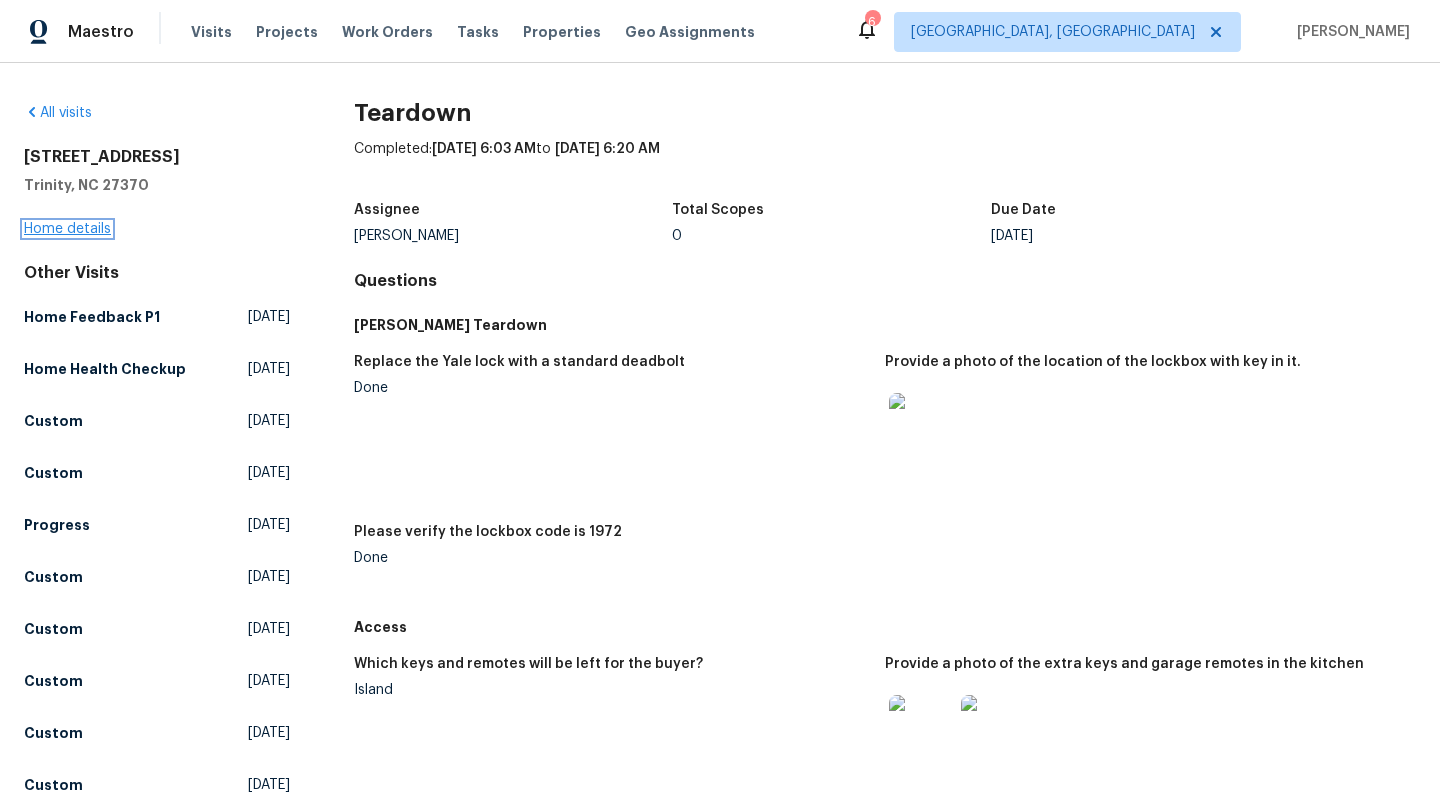 click on "Home details" at bounding box center (67, 229) 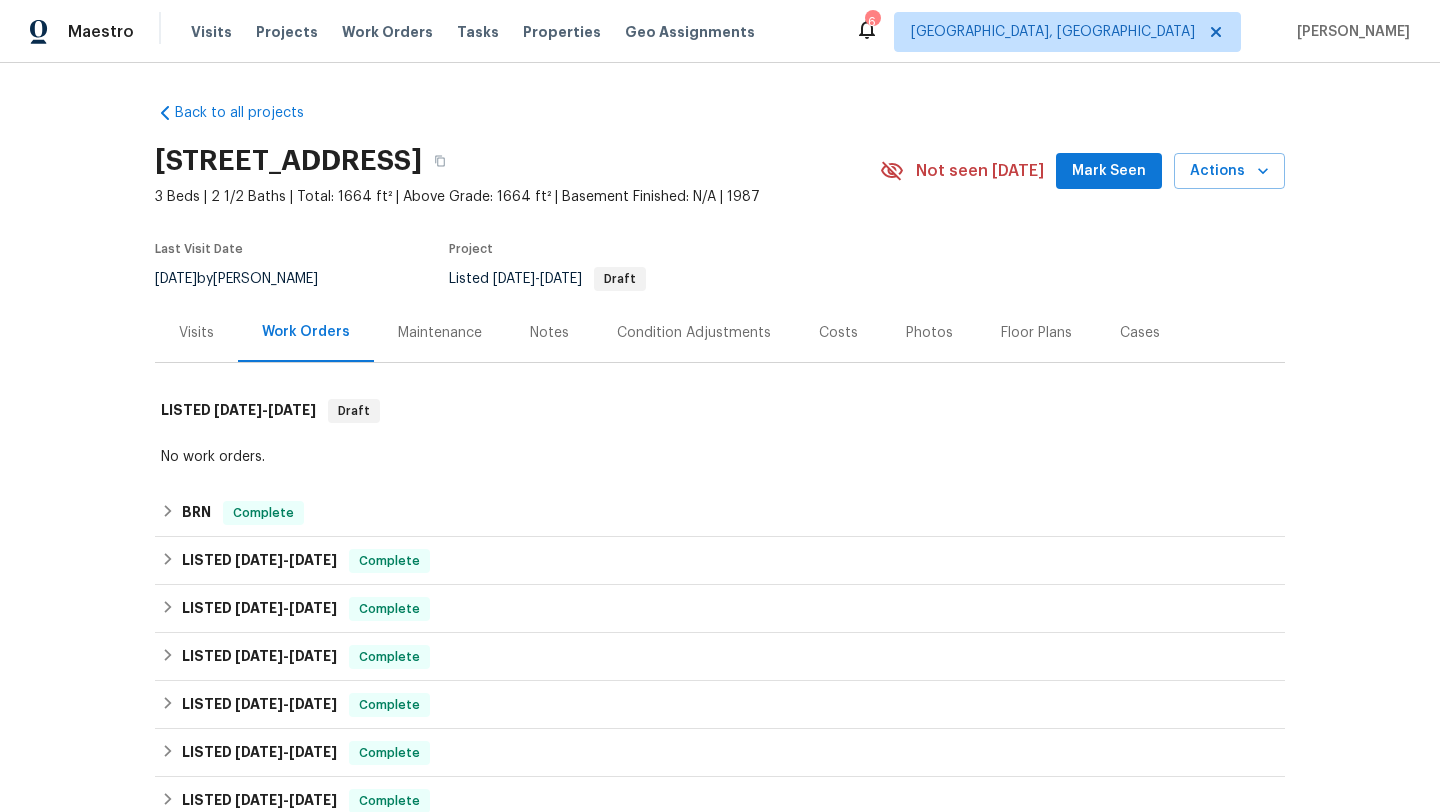 click on "Costs" at bounding box center [838, 333] 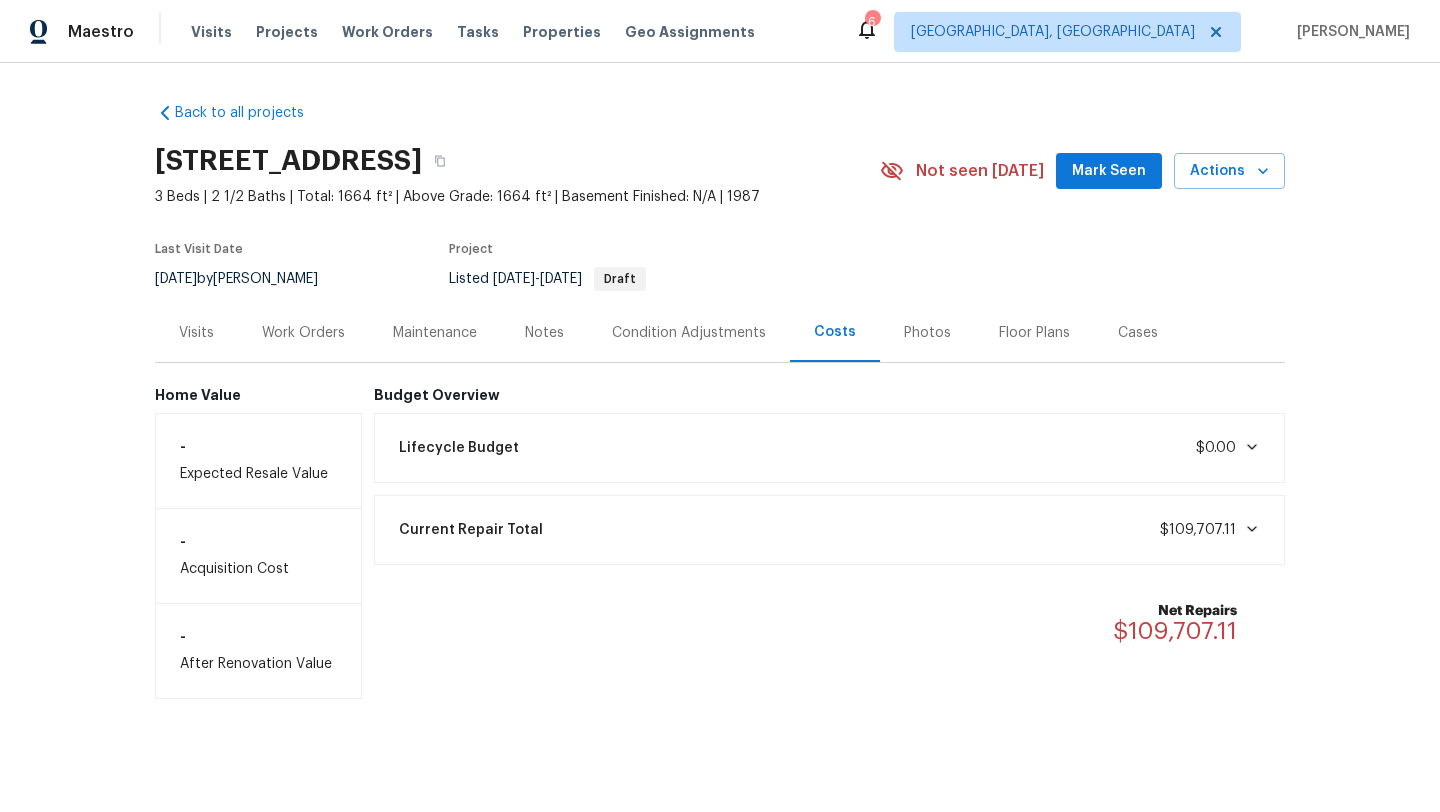 click on "Current Repair Total $109,707.11" at bounding box center (830, 530) 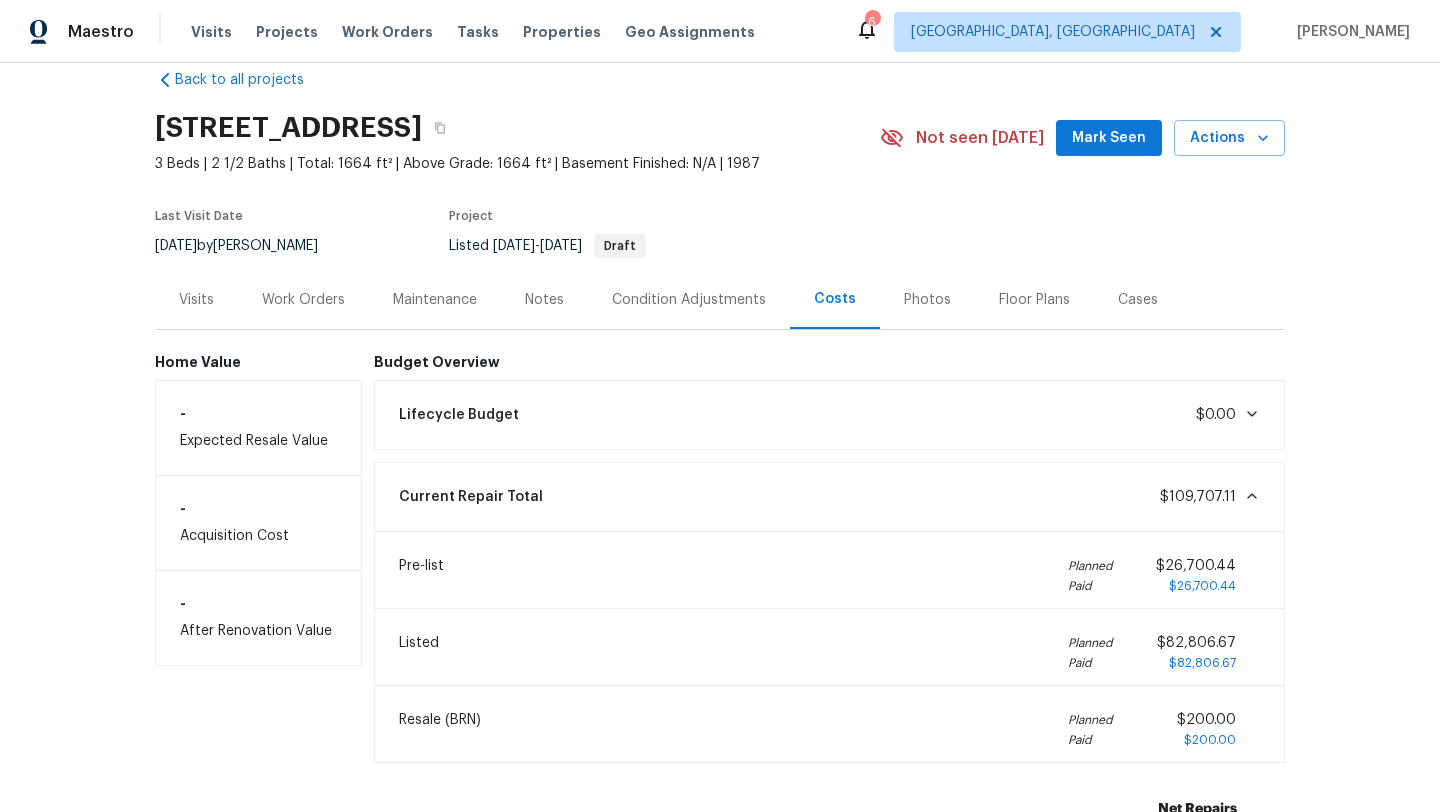 scroll, scrollTop: 37, scrollLeft: 0, axis: vertical 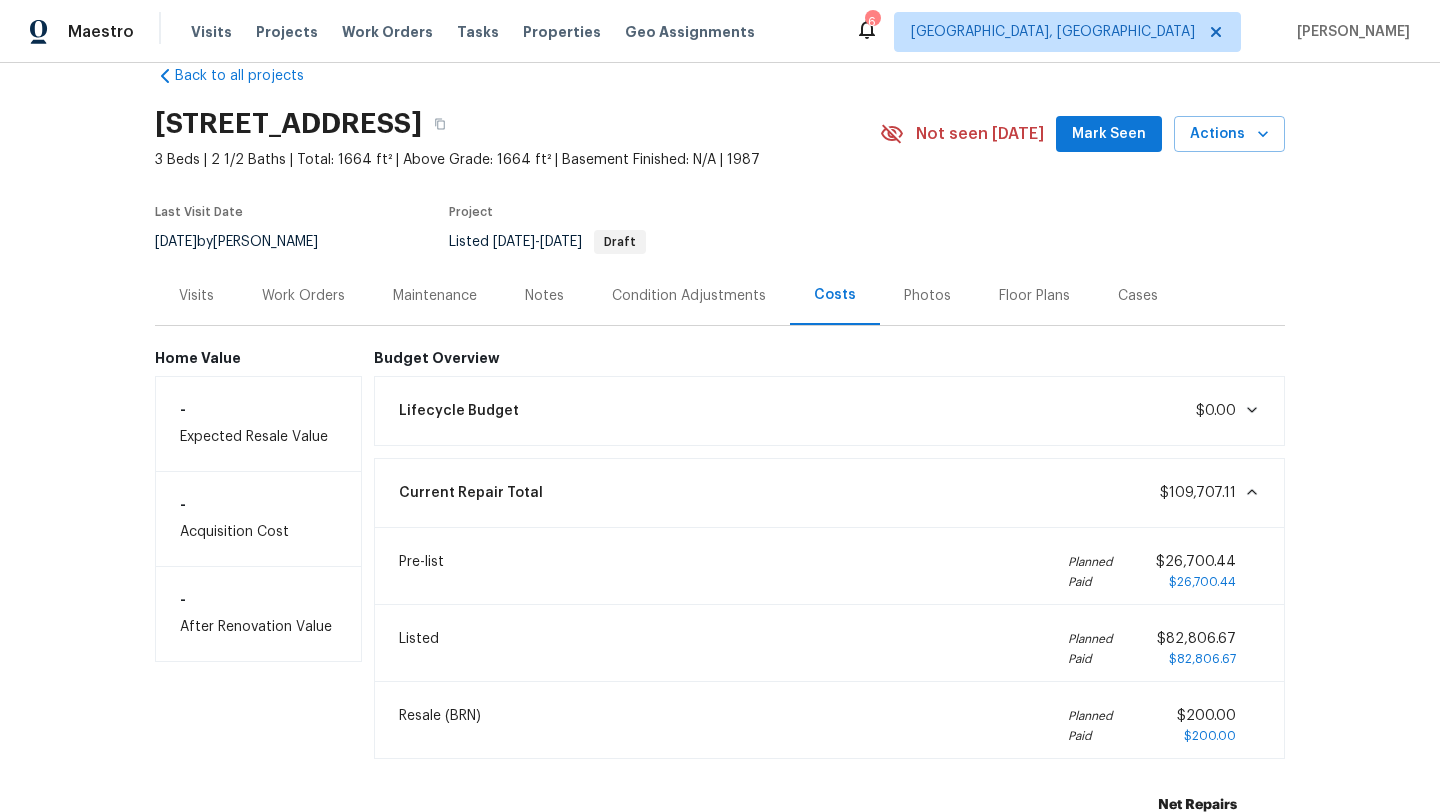 click on "Work Orders" at bounding box center (303, 296) 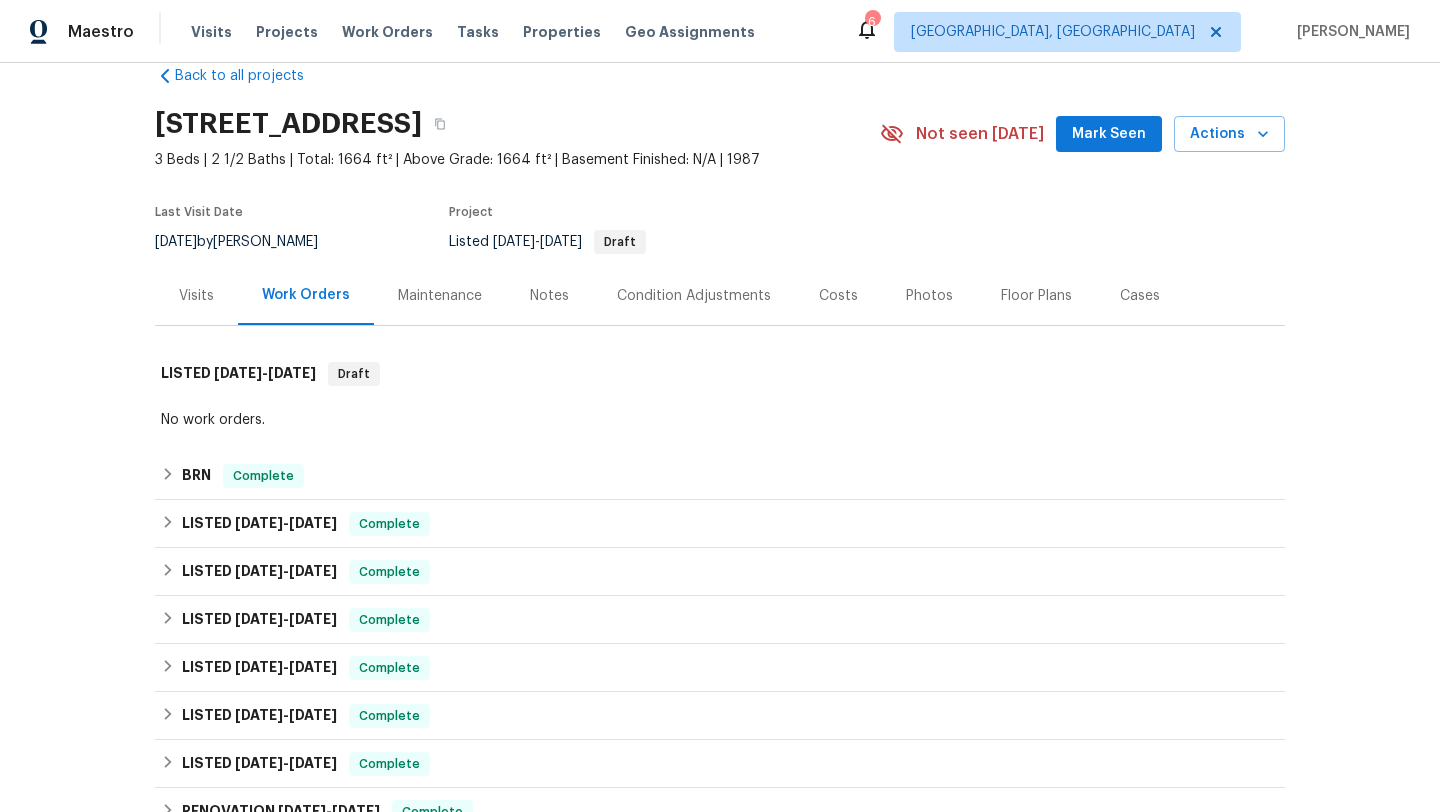 scroll, scrollTop: 641, scrollLeft: 0, axis: vertical 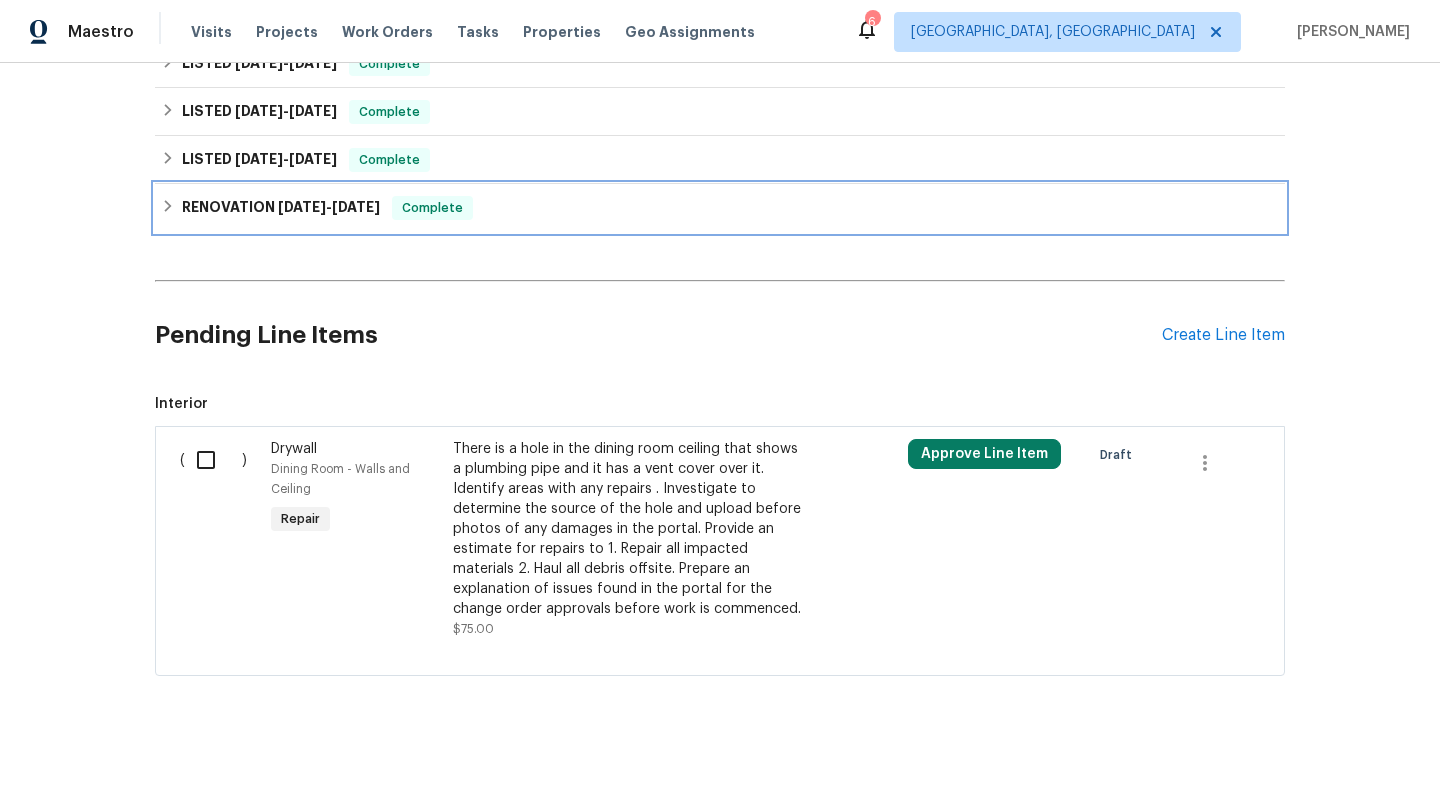 click on "RENOVATION   [DATE]  -  [DATE] Complete" at bounding box center [720, 208] 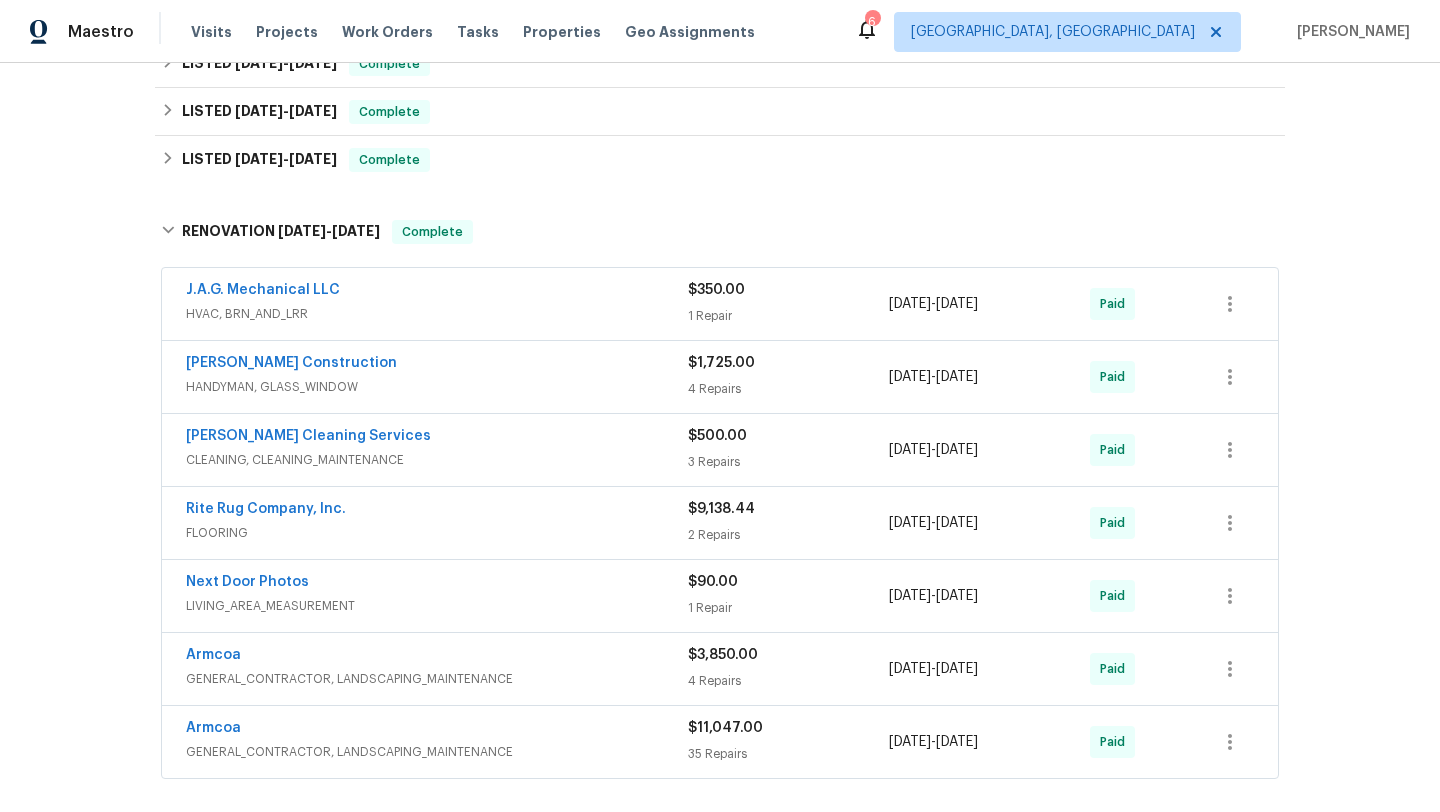 click on "Rite Rug Company, Inc." at bounding box center [437, 511] 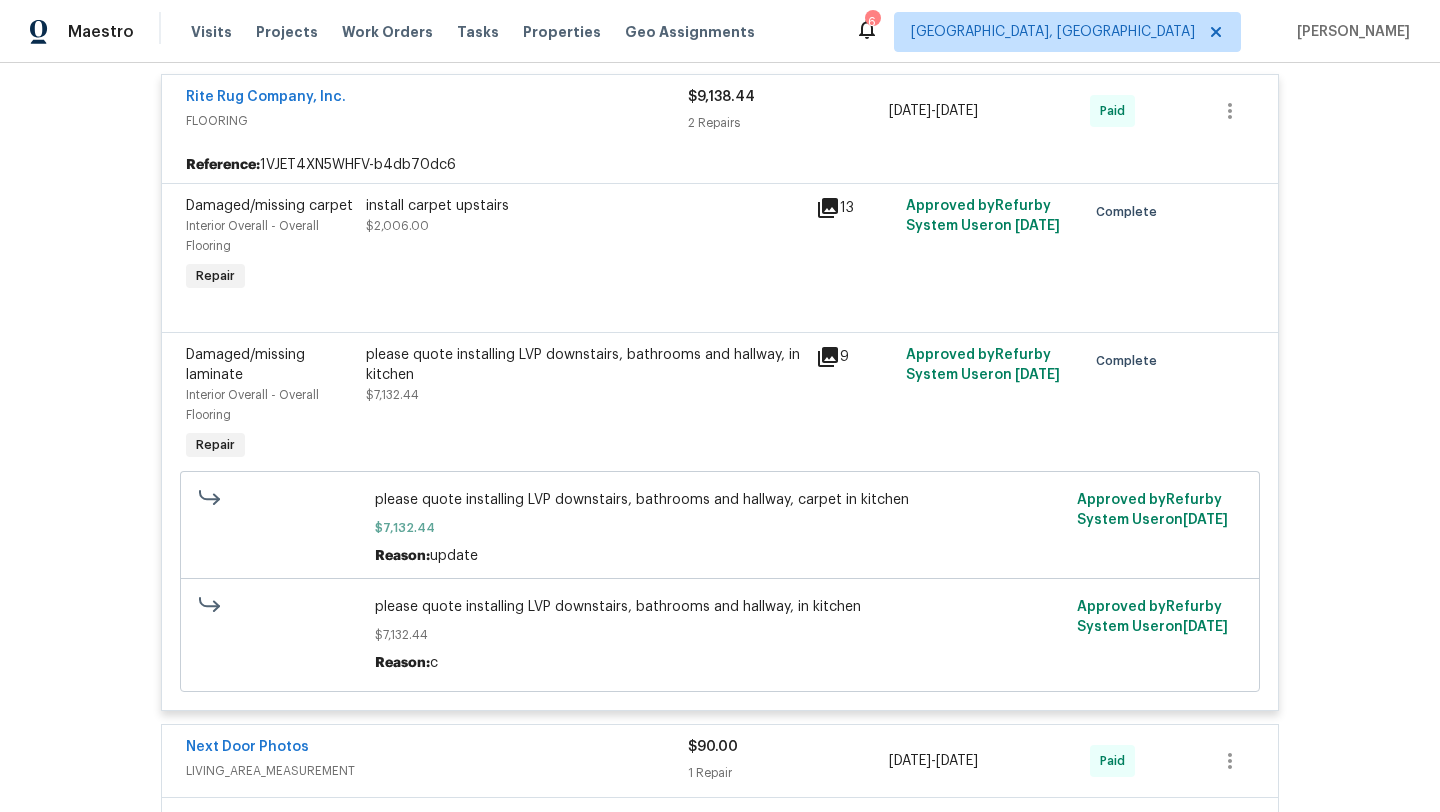 scroll, scrollTop: 1066, scrollLeft: 0, axis: vertical 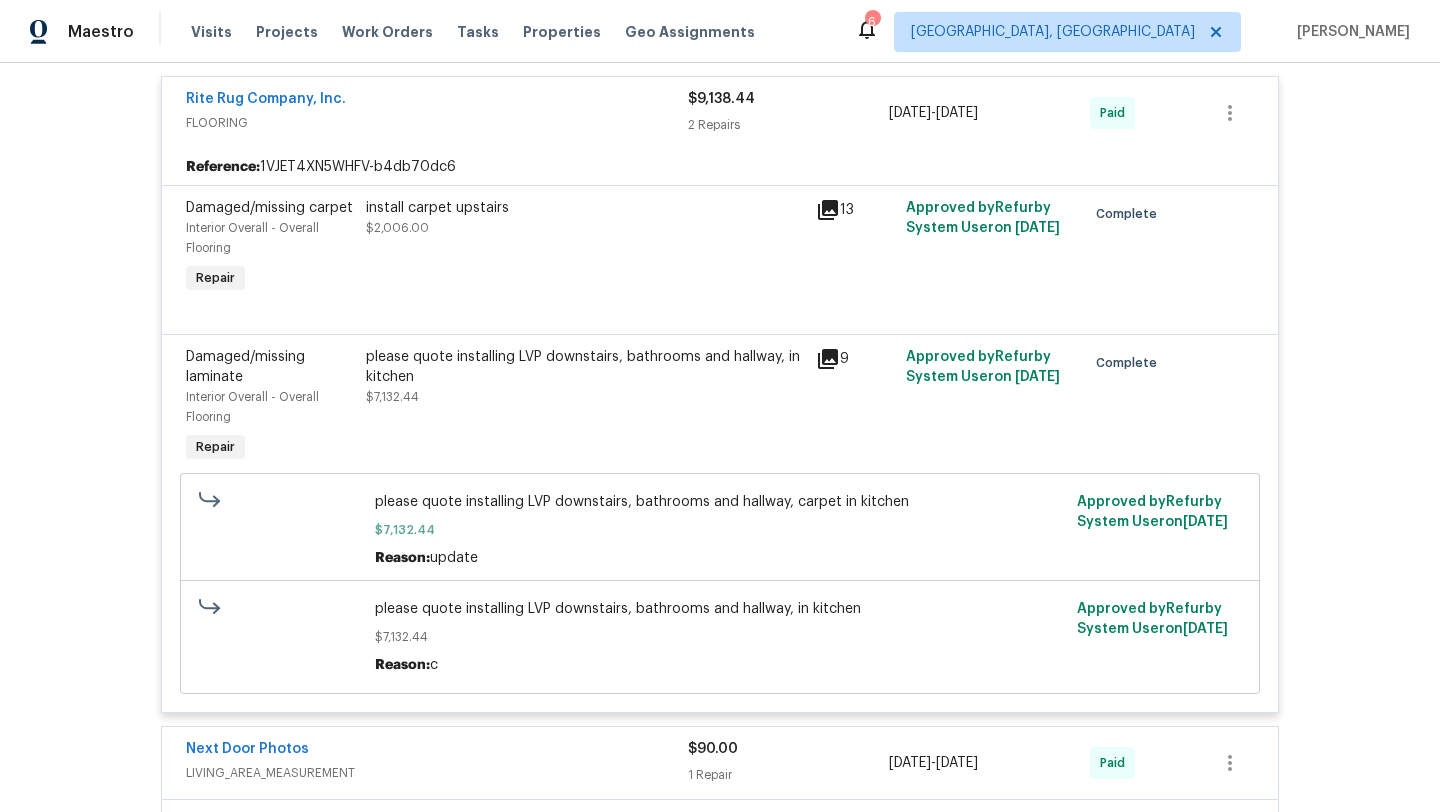 click on "Rite Rug Company, Inc." at bounding box center (437, 101) 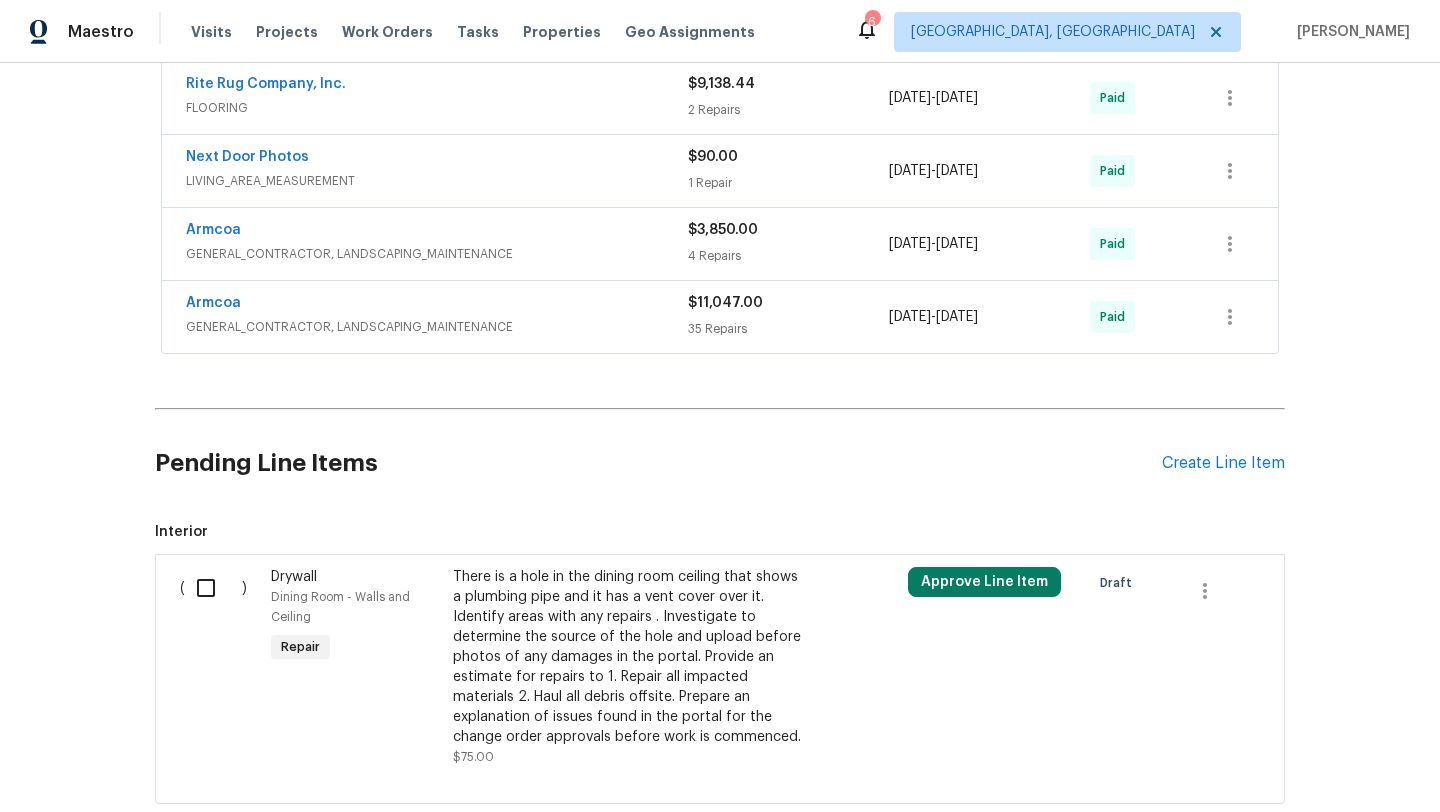 click on "GENERAL_CONTRACTOR, LANDSCAPING_MAINTENANCE" at bounding box center [437, 254] 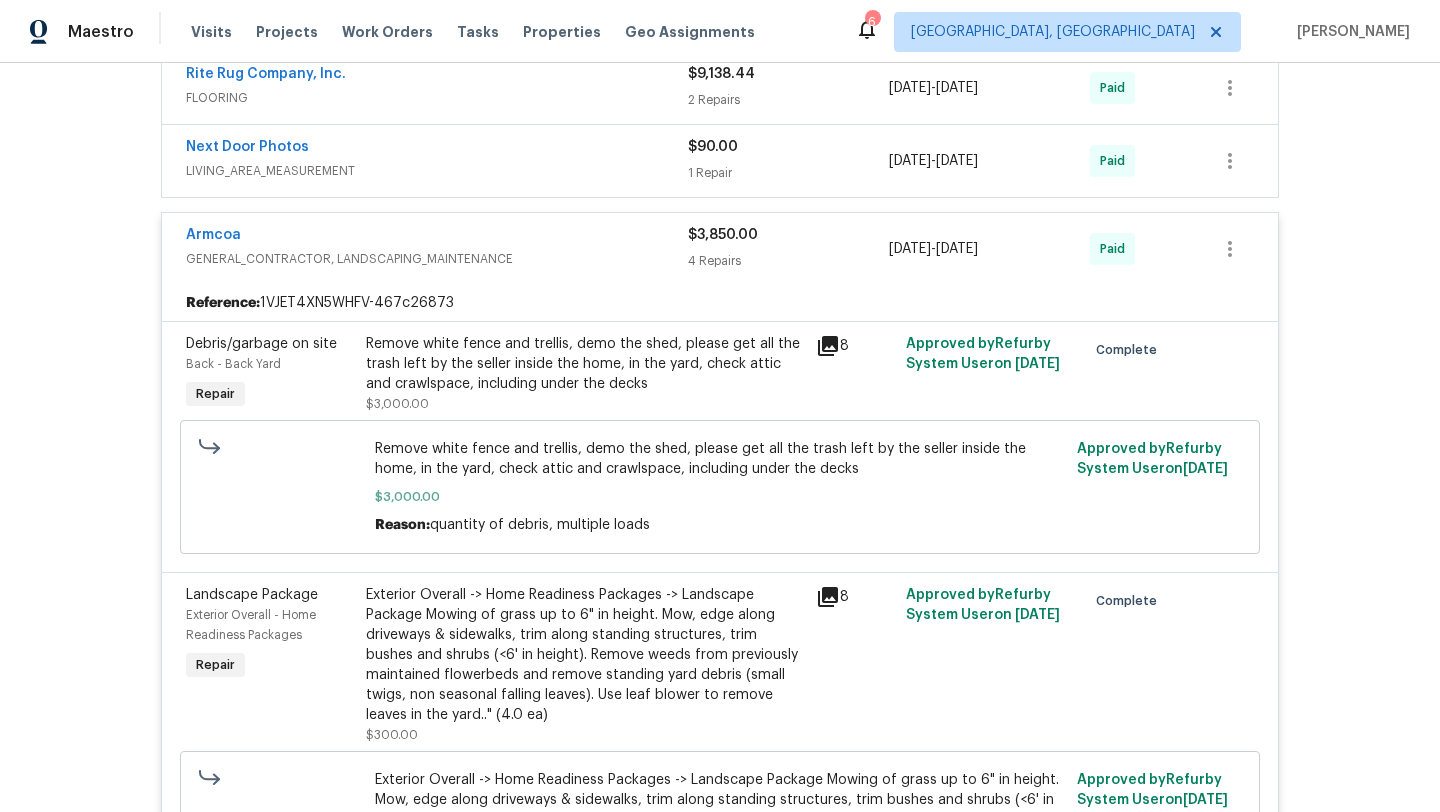 scroll, scrollTop: 1071, scrollLeft: 0, axis: vertical 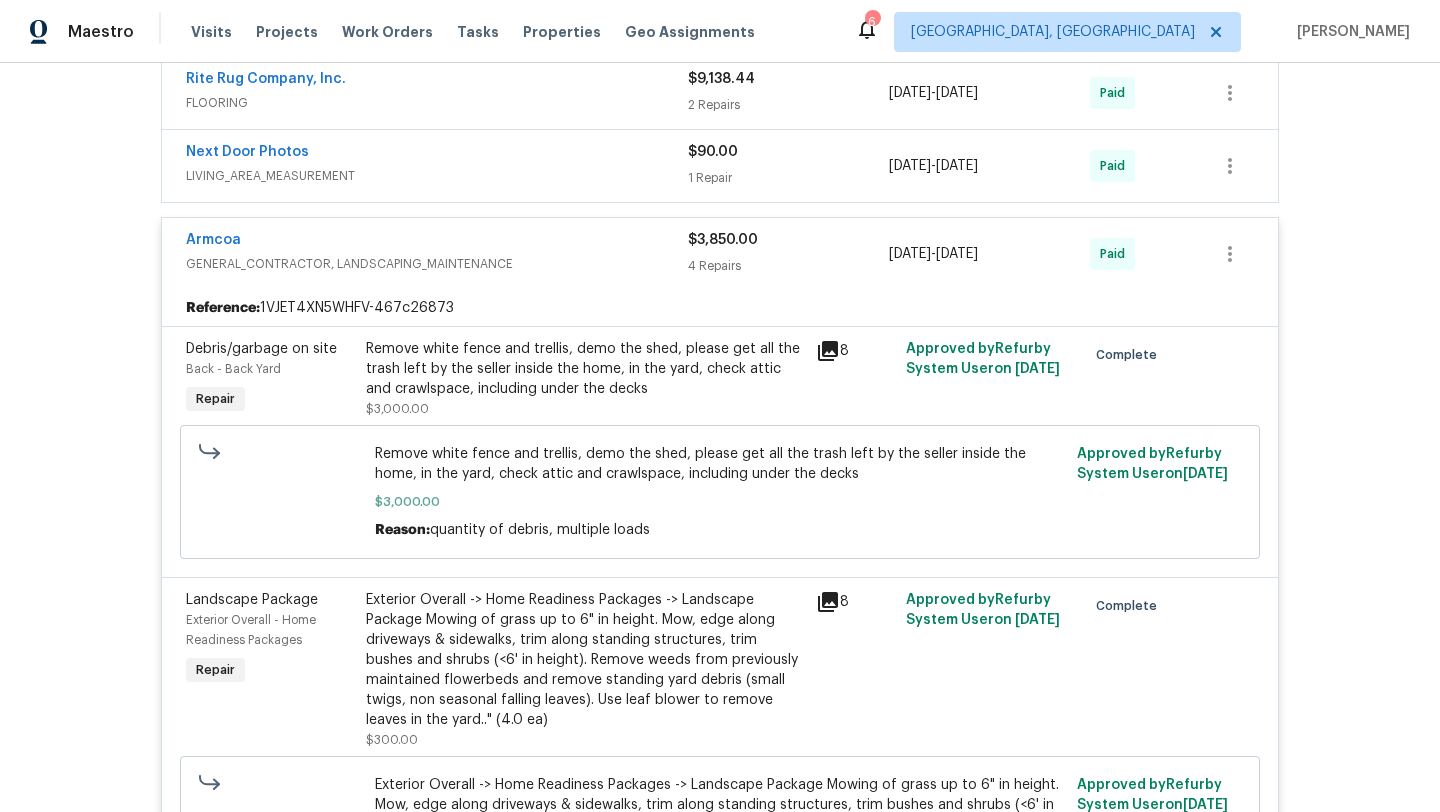 click on "Armcoa" at bounding box center (437, 242) 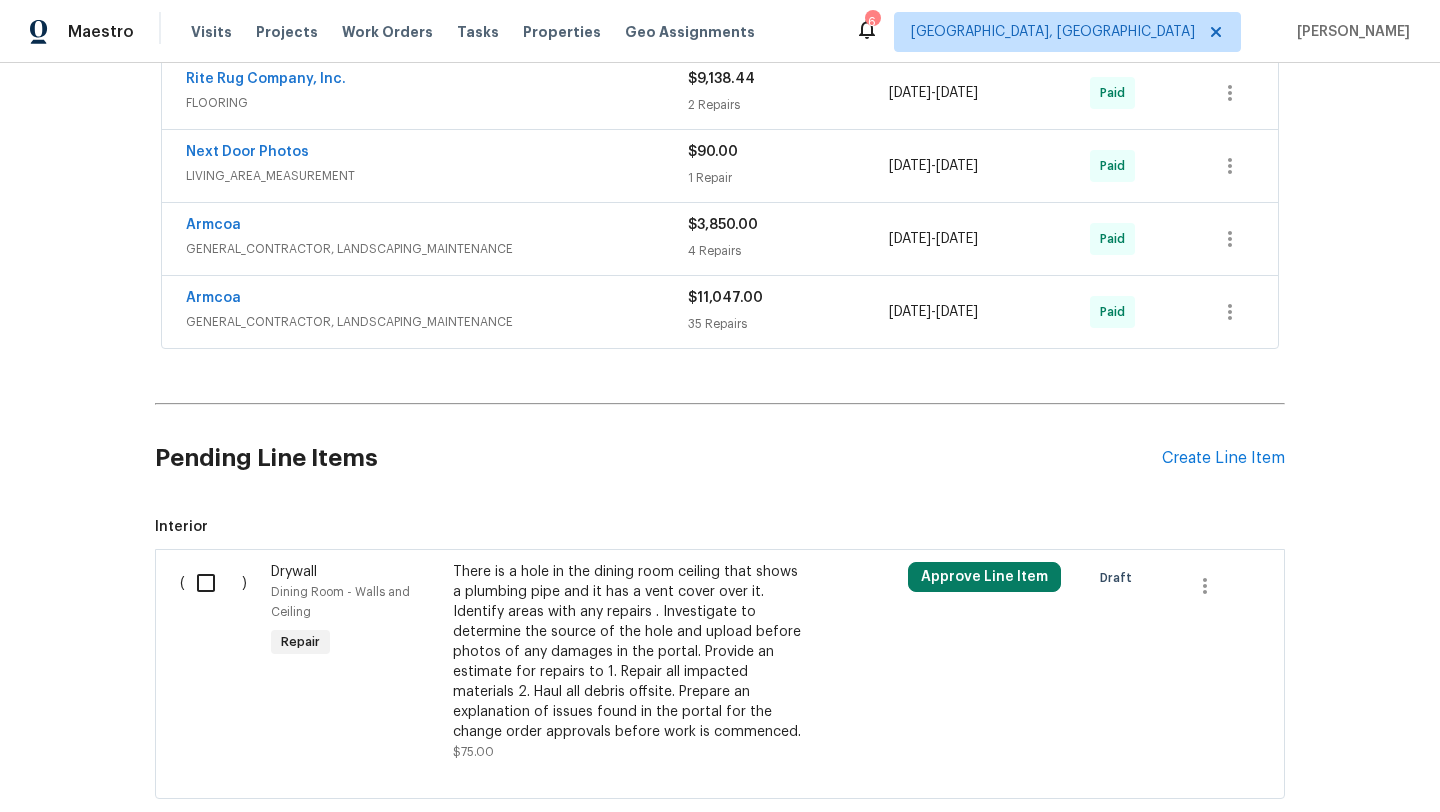 click on "GENERAL_CONTRACTOR, LANDSCAPING_MAINTENANCE" at bounding box center (437, 322) 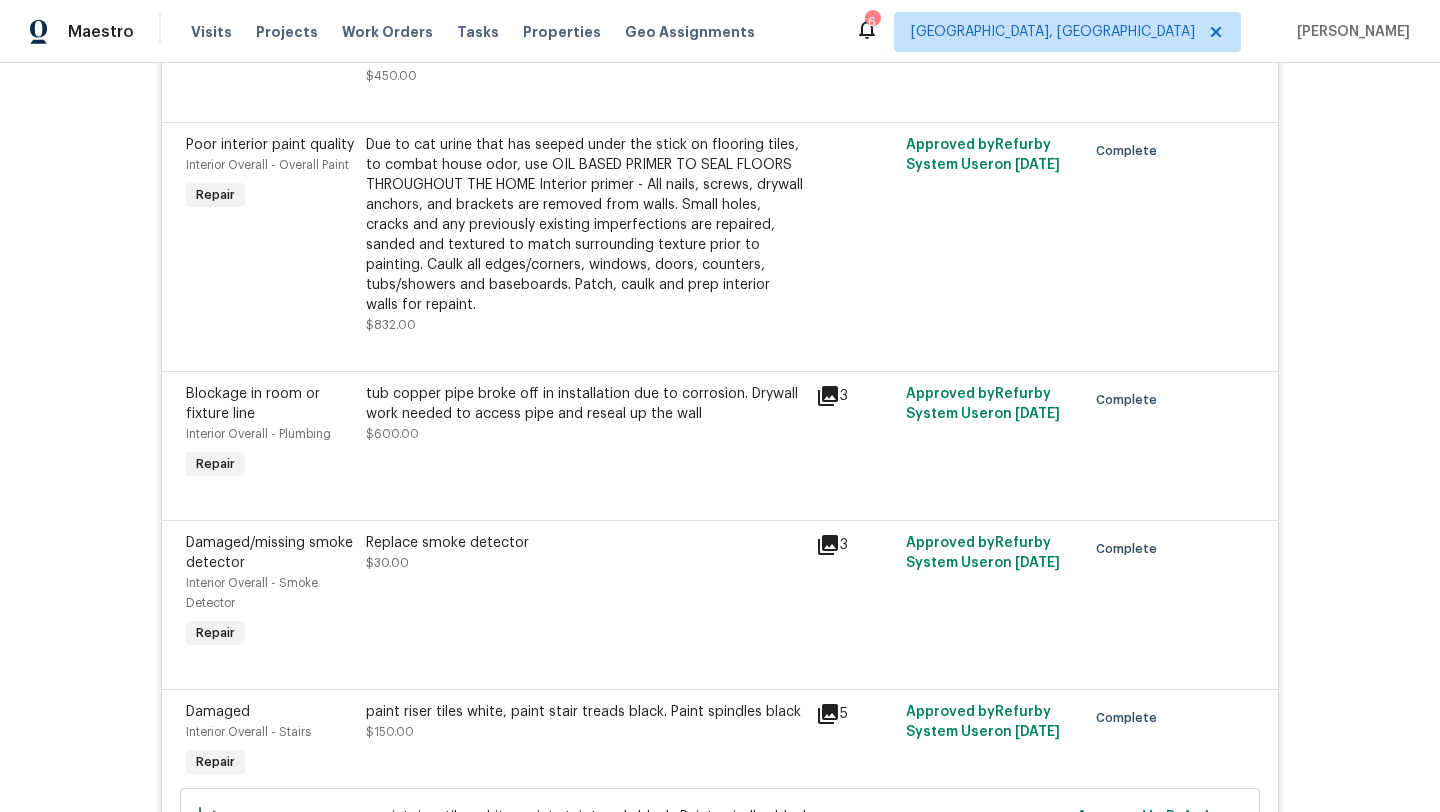 scroll, scrollTop: 5587, scrollLeft: 0, axis: vertical 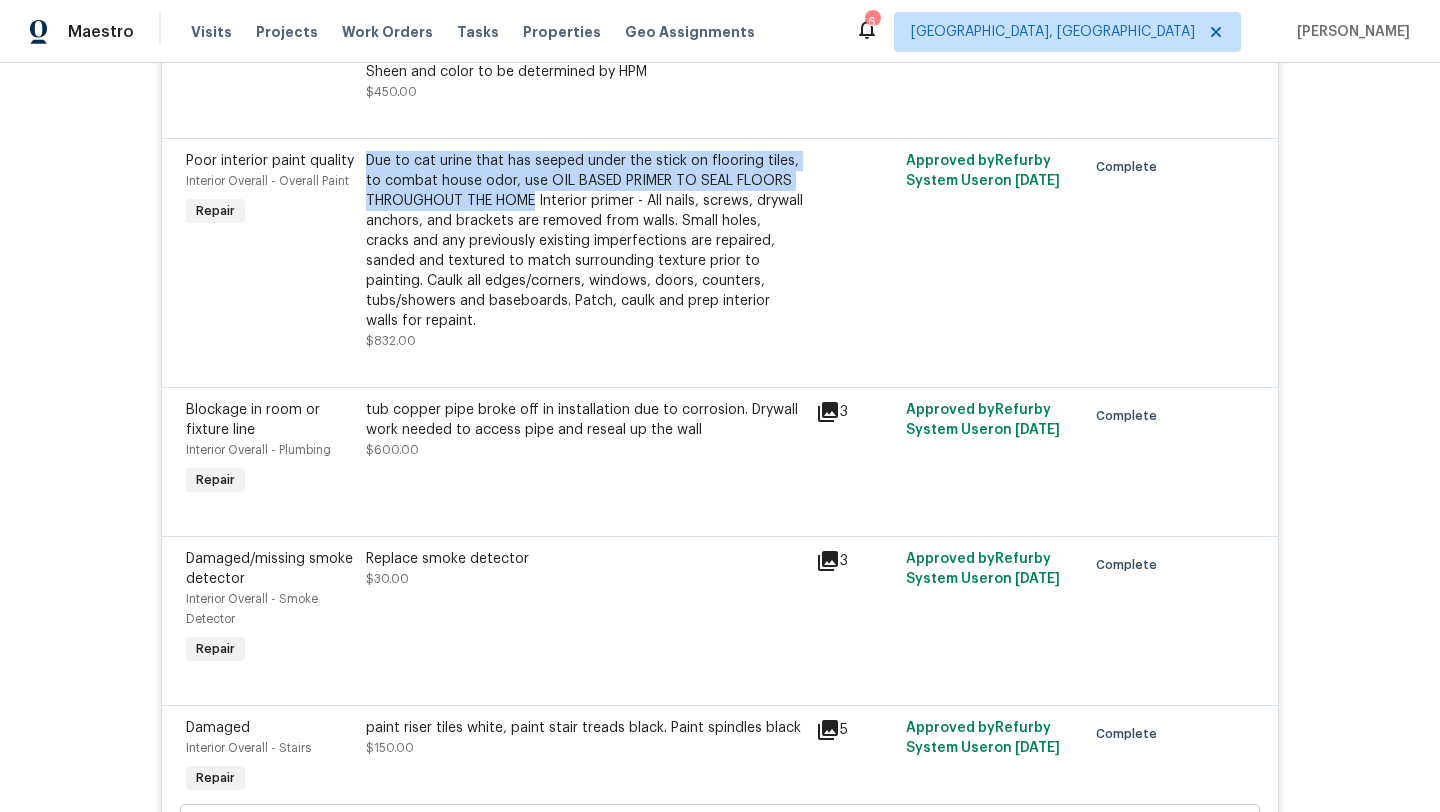 drag, startPoint x: 364, startPoint y: 193, endPoint x: 539, endPoint y: 239, distance: 180.94475 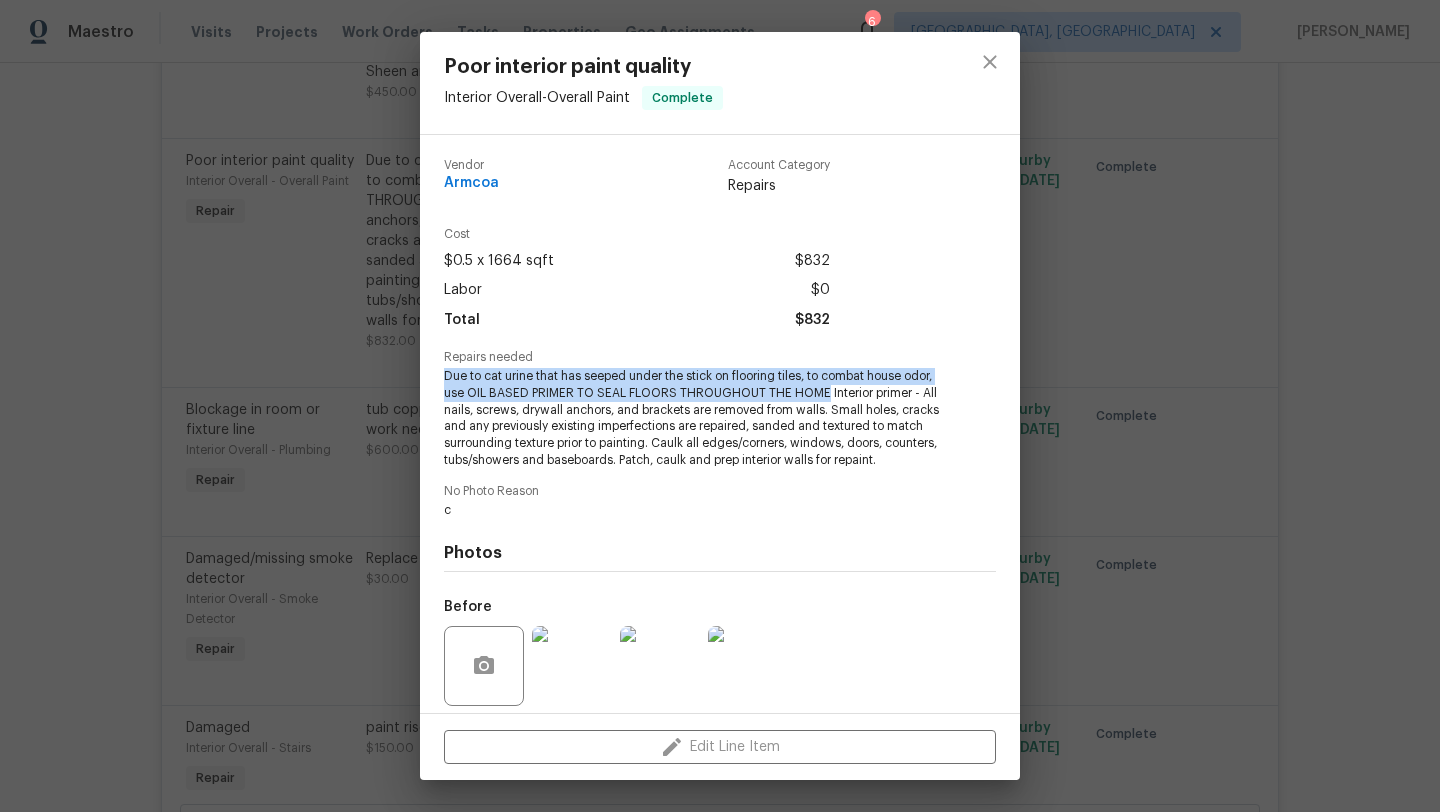 drag, startPoint x: 446, startPoint y: 374, endPoint x: 822, endPoint y: 391, distance: 376.38412 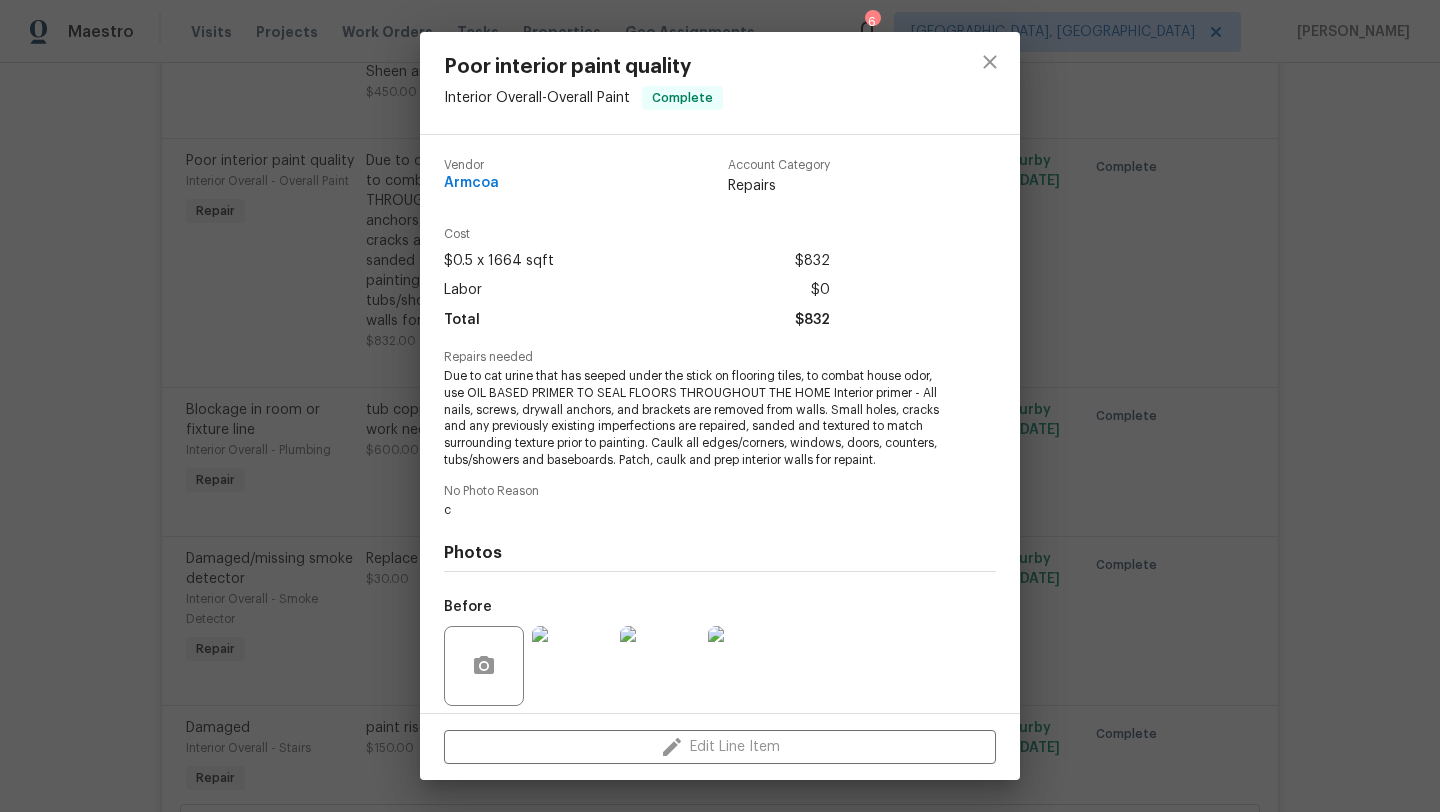 click on "Poor interior paint quality Interior Overall  -  Overall Paint Complete Vendor Armcoa Account Category Repairs Cost $0.5 x 1664 sqft $832 Labor $0 Total $832 Repairs needed Due to cat urine that has seeped under the stick on flooring tiles, to combat house odor, use OIL BASED PRIMER TO SEAL FLOORS THROUGHOUT THE HOME
Interior primer - All nails, screws, drywall anchors, and brackets are removed from walls. Small holes, cracks and any previously existing imperfections are repaired, sanded and textured to match surrounding texture prior to painting. Caulk all edges/corners, windows, doors, counters, tubs/showers and baseboards. Patch, caulk and prep interior walls for repaint. No Photo Reason c Photos Before After  Edit Line Item" at bounding box center [720, 406] 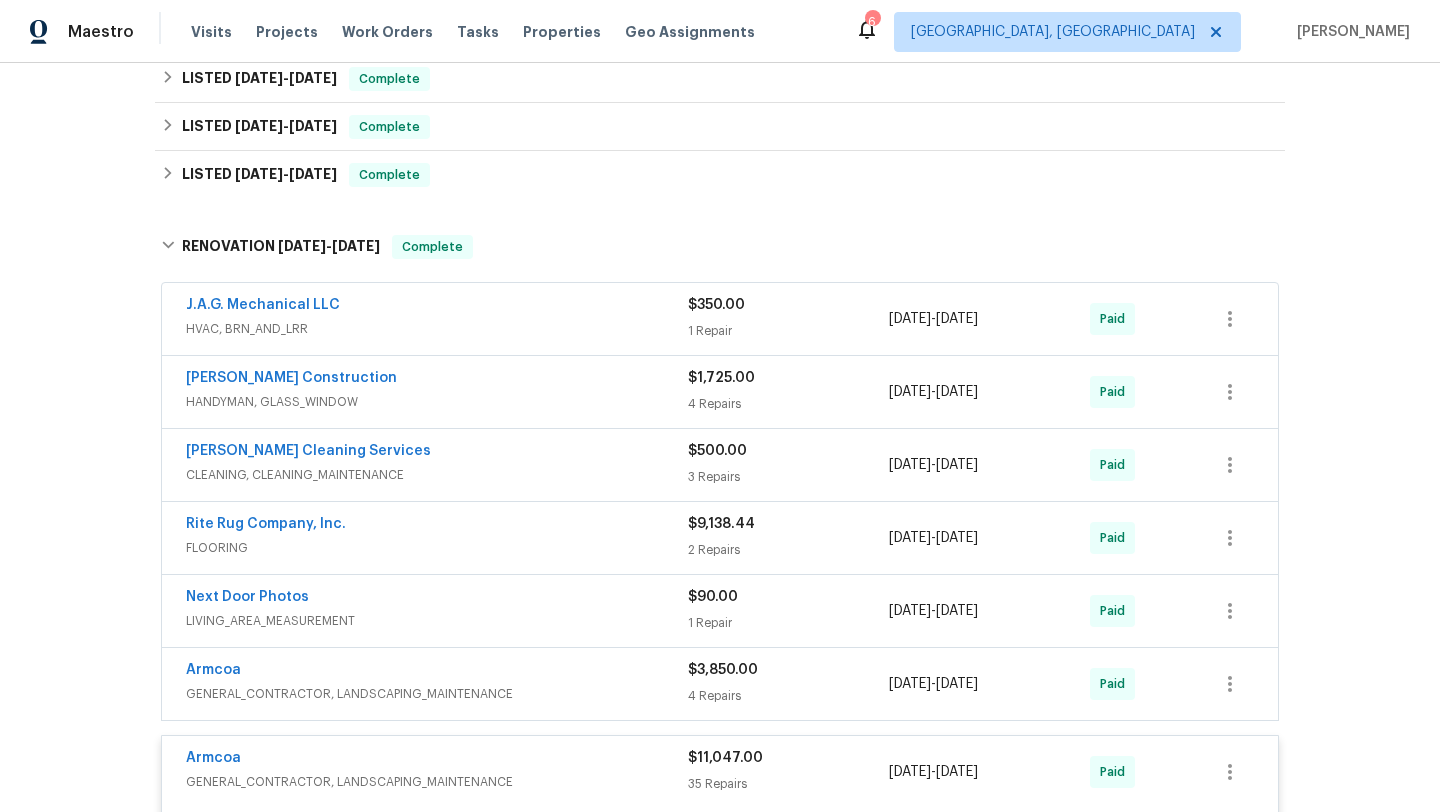 scroll, scrollTop: 542, scrollLeft: 0, axis: vertical 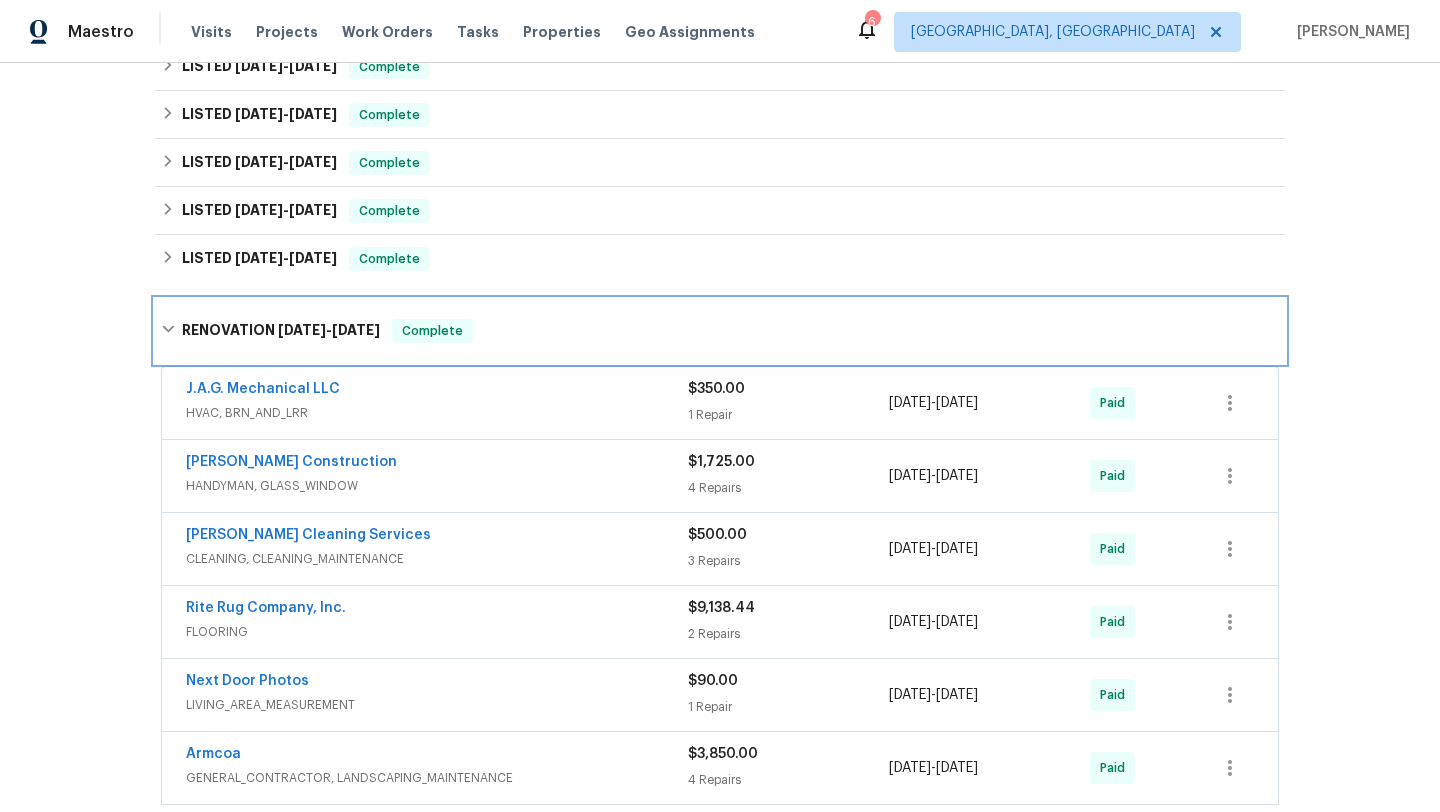 click on "RENOVATION   [DATE]  -  [DATE]" at bounding box center [281, 331] 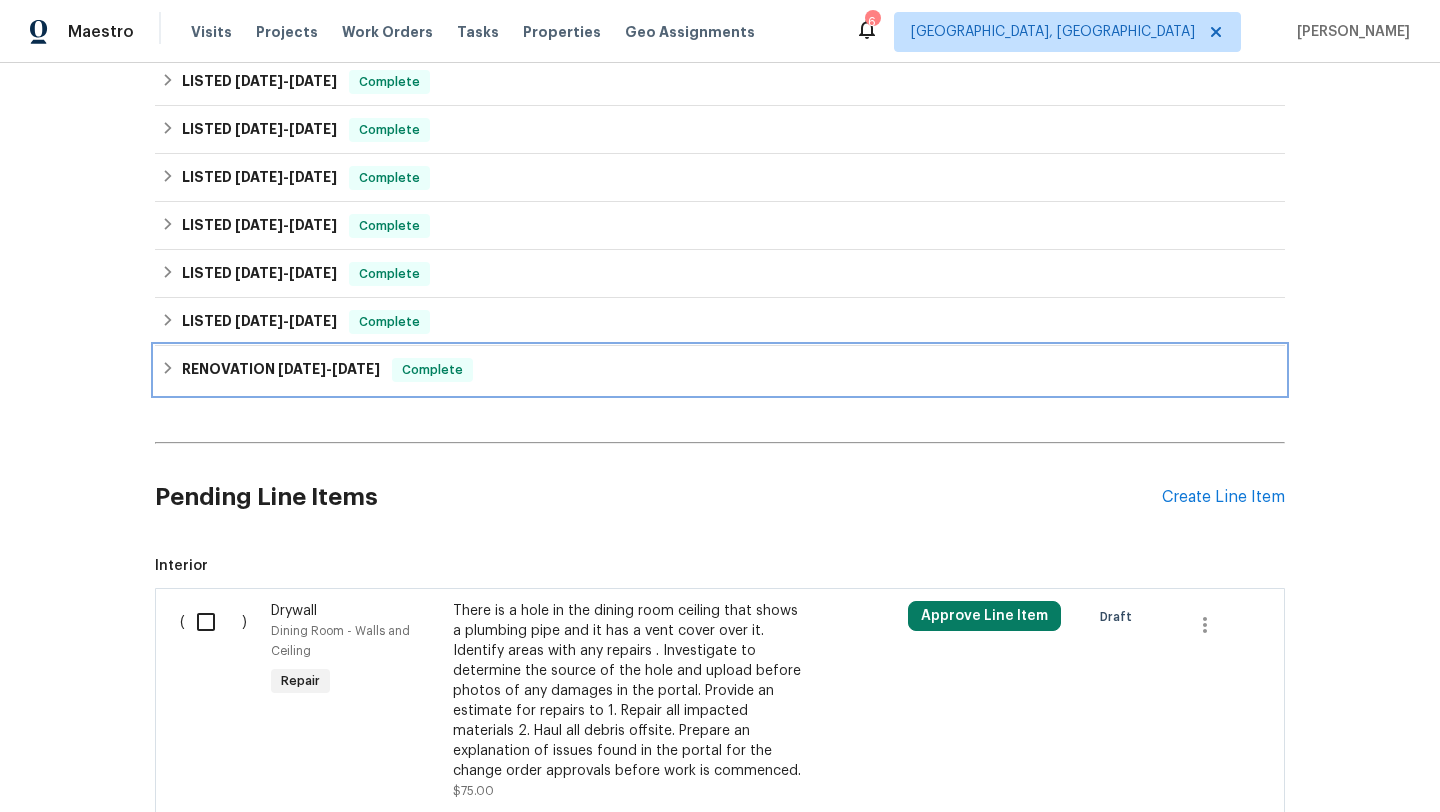 scroll, scrollTop: 473, scrollLeft: 0, axis: vertical 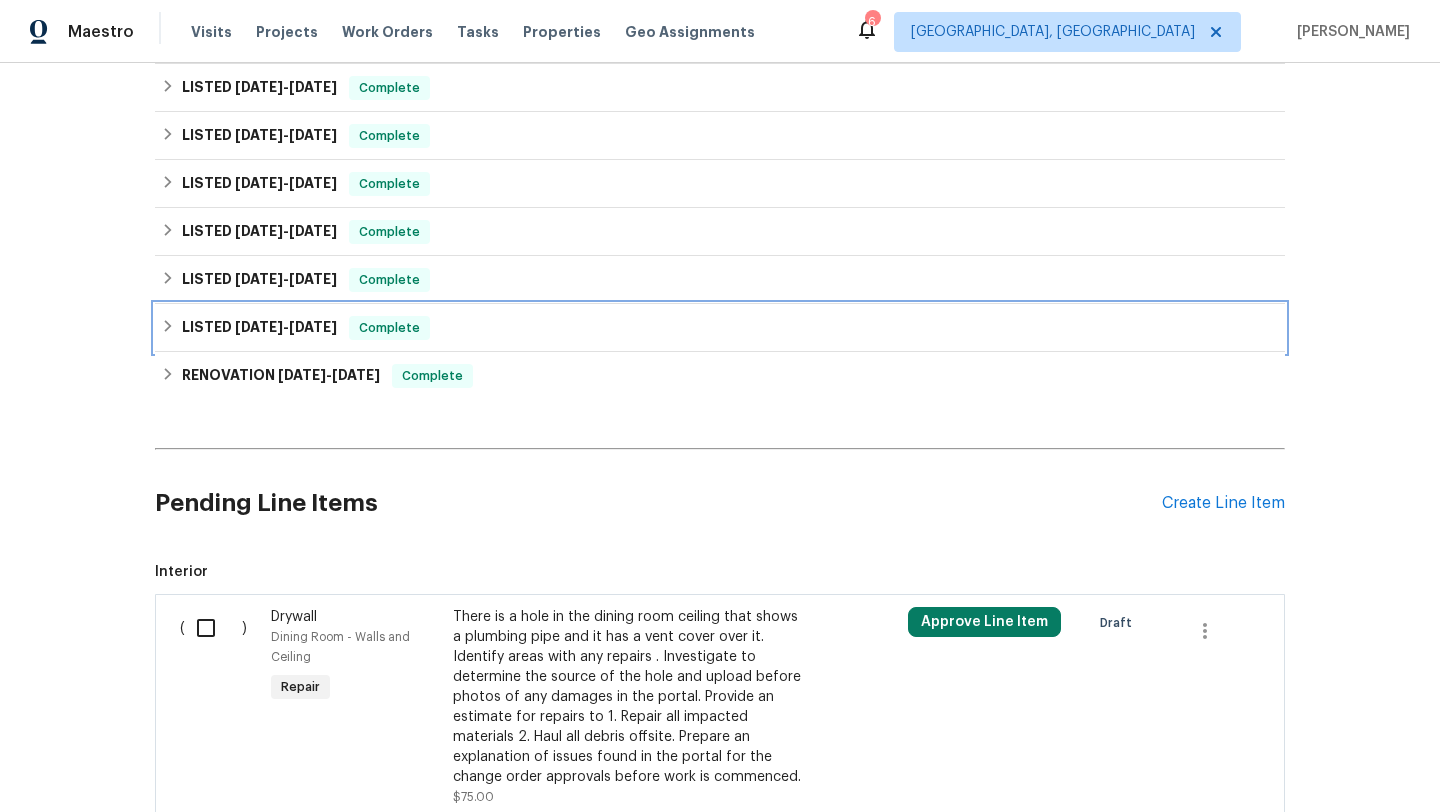 click on "[DATE]" at bounding box center [313, 327] 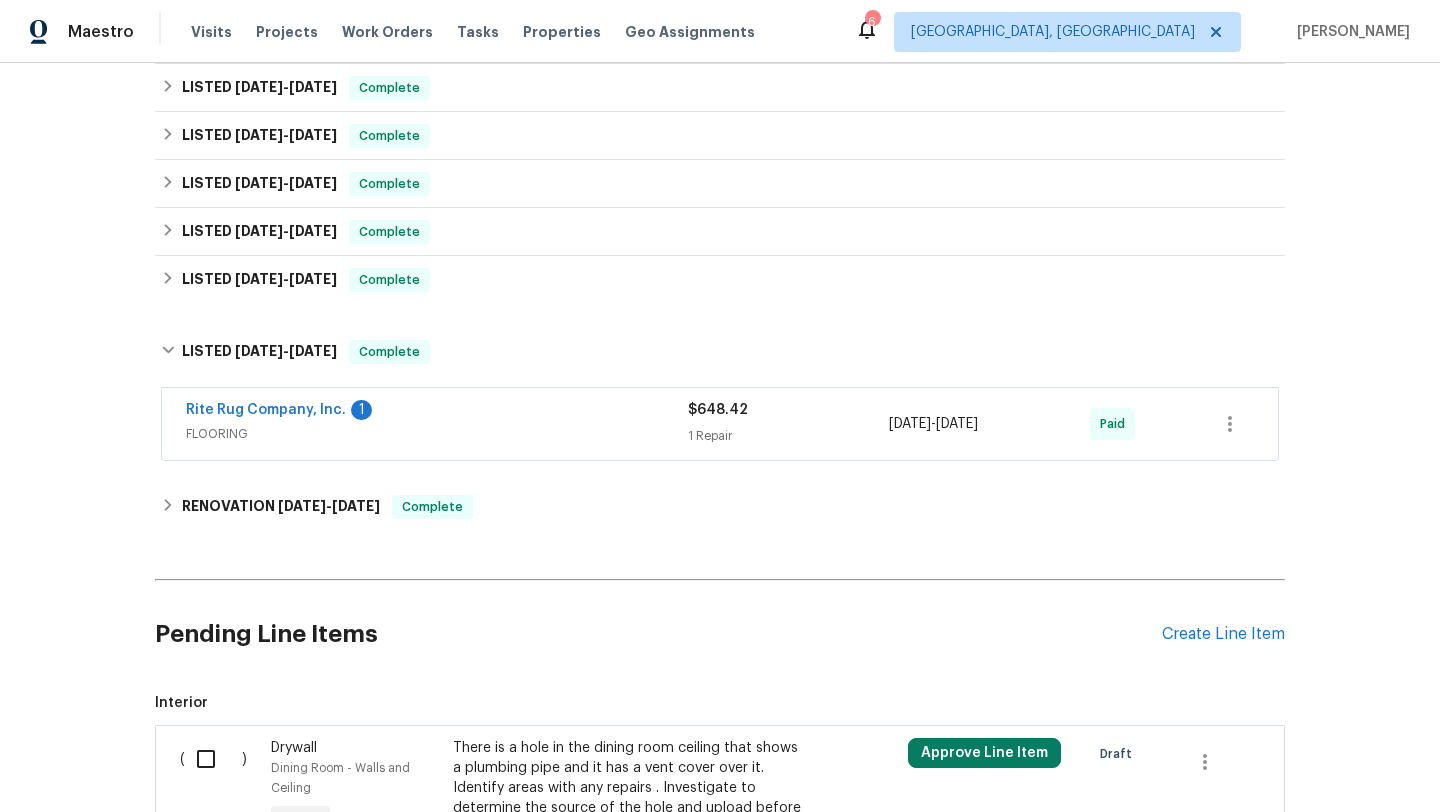 click on "Rite Rug Company, Inc. 1" at bounding box center (437, 412) 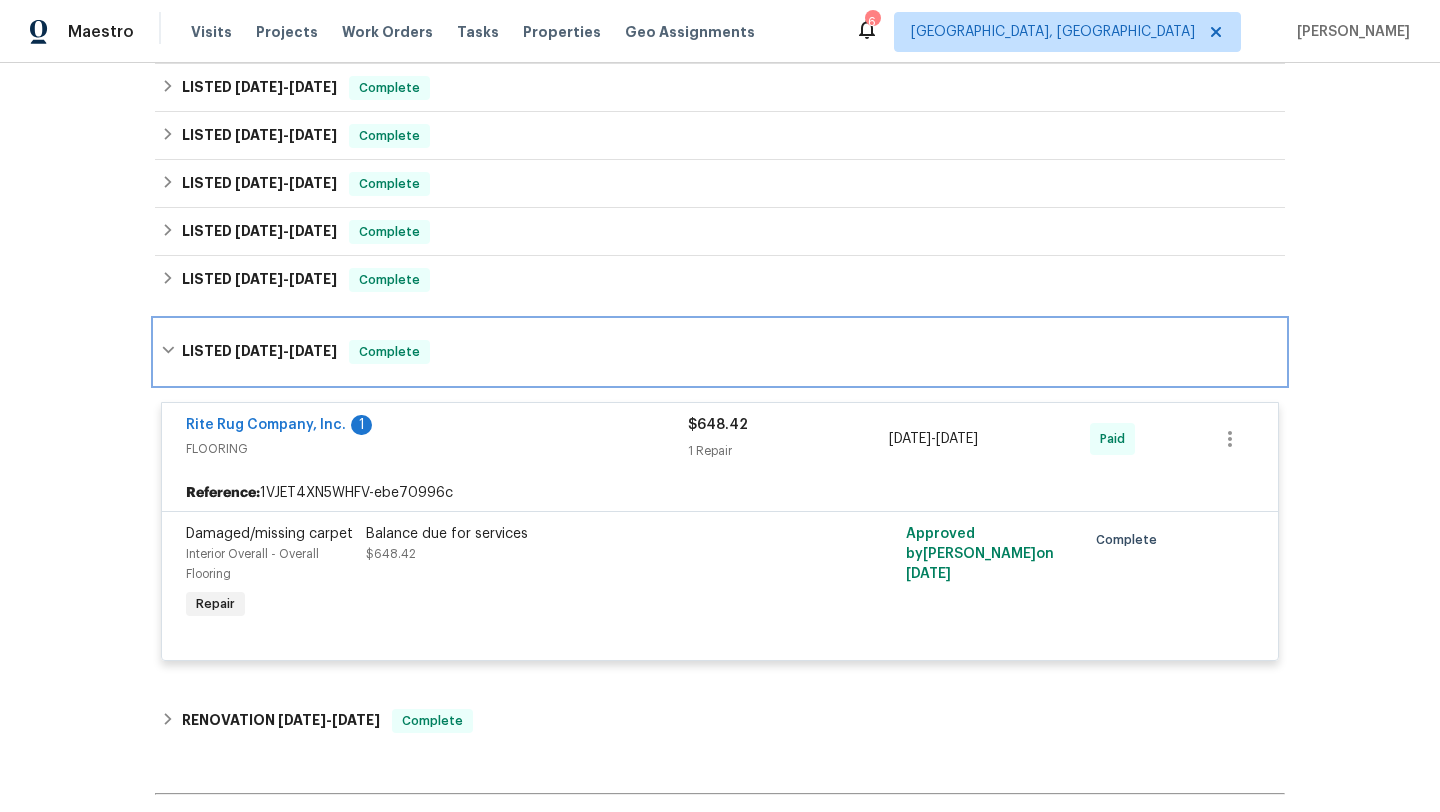 click on "[DATE]" at bounding box center [313, 351] 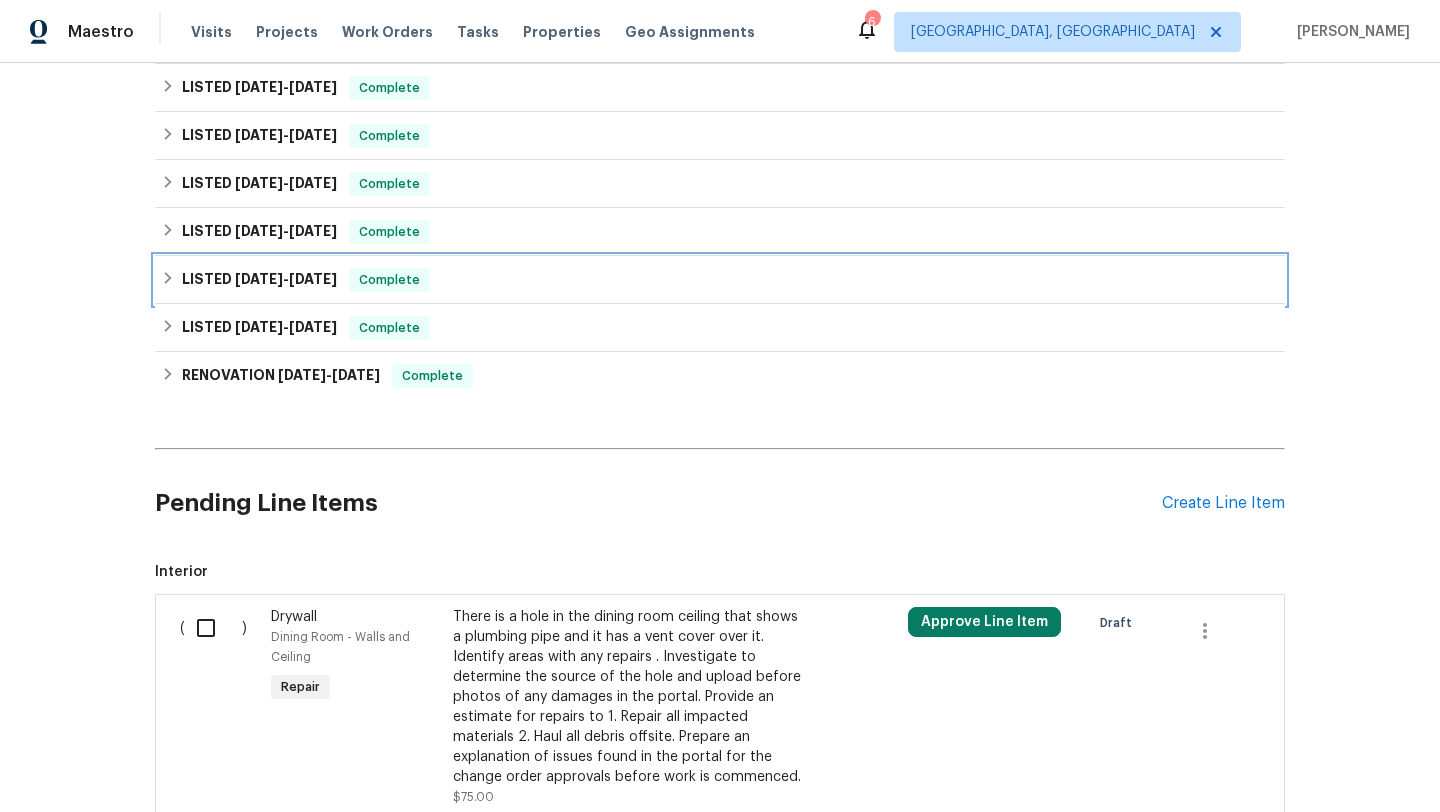 click on "LISTED   [DATE]  -  [DATE]" at bounding box center (259, 280) 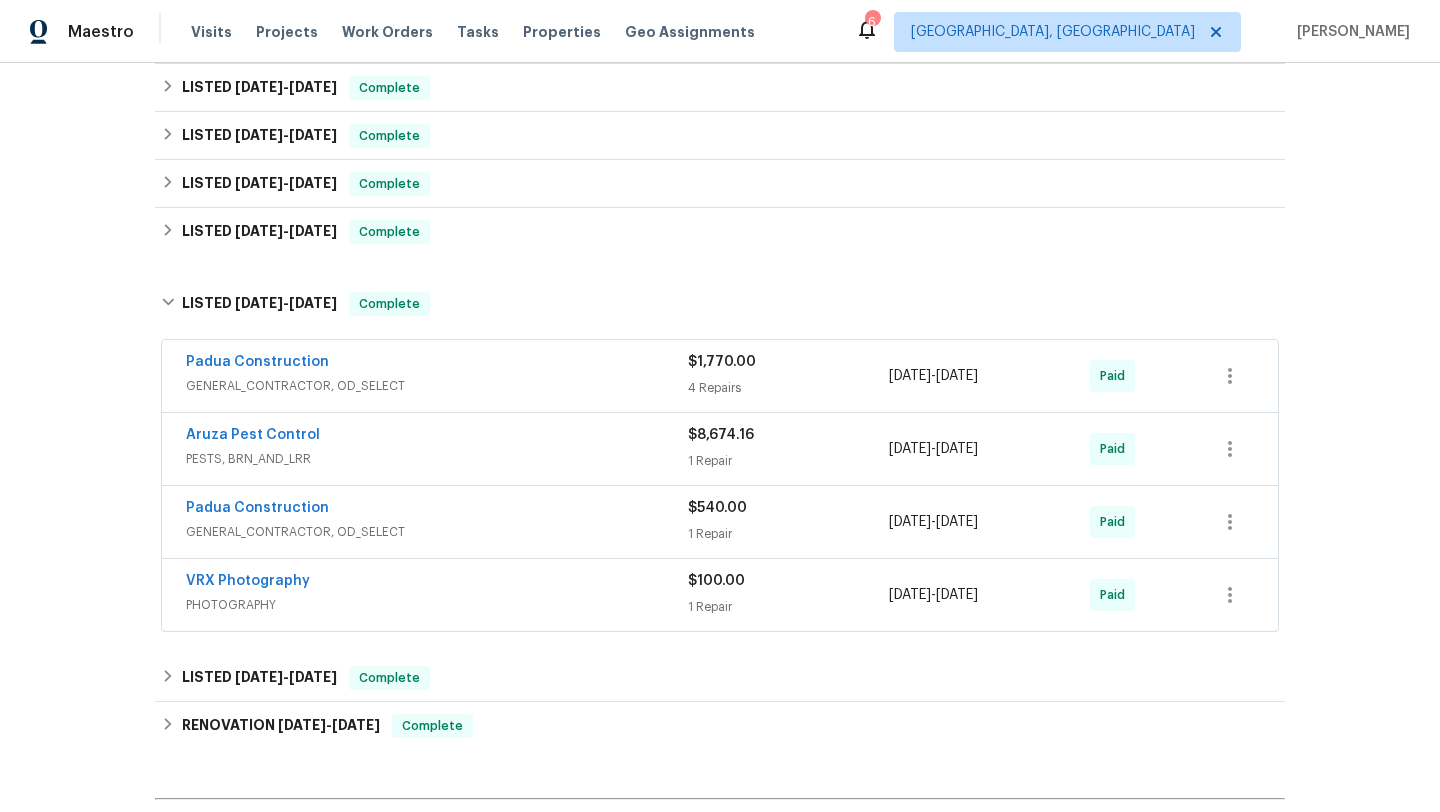 click on "GENERAL_CONTRACTOR, OD_SELECT" at bounding box center (437, 386) 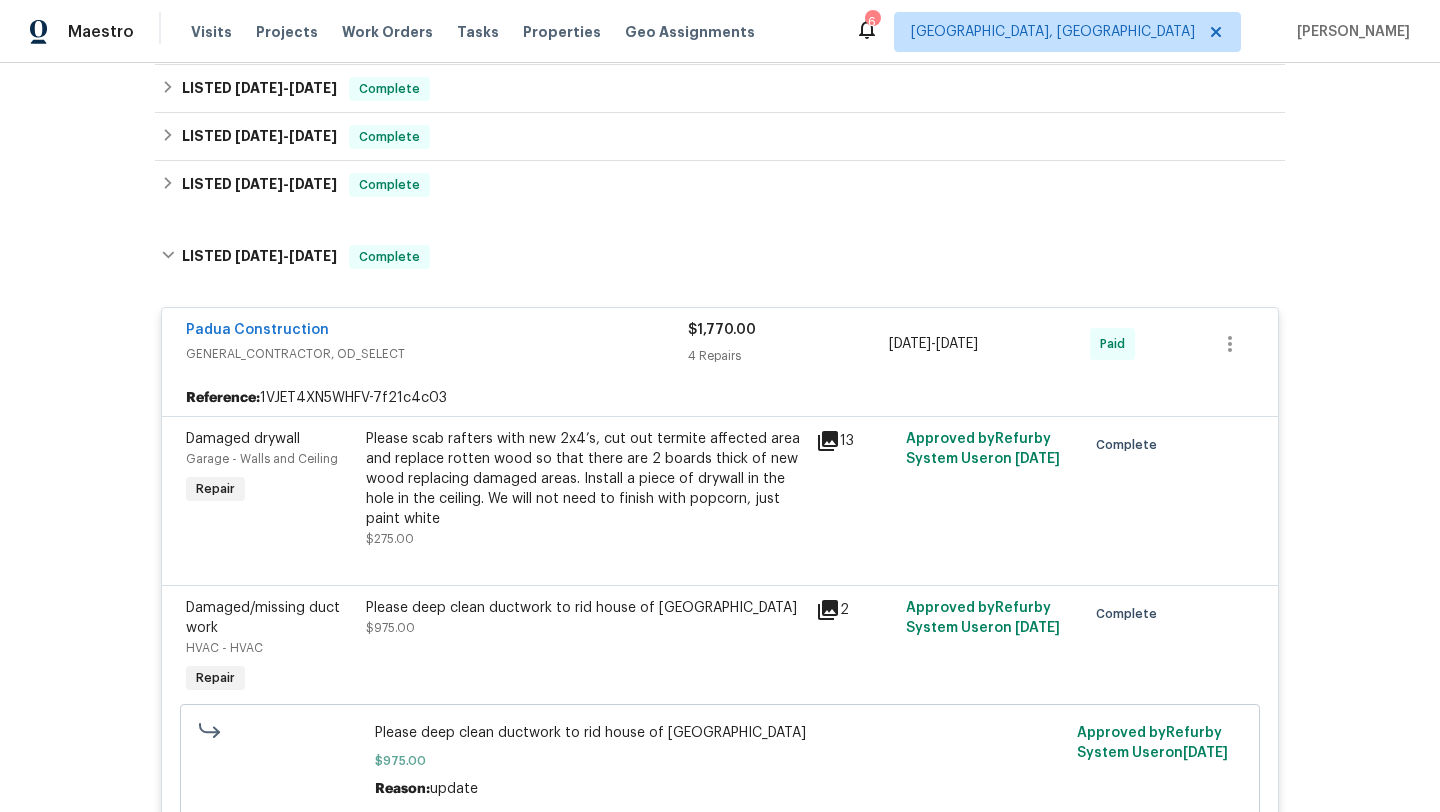 scroll, scrollTop: 498, scrollLeft: 0, axis: vertical 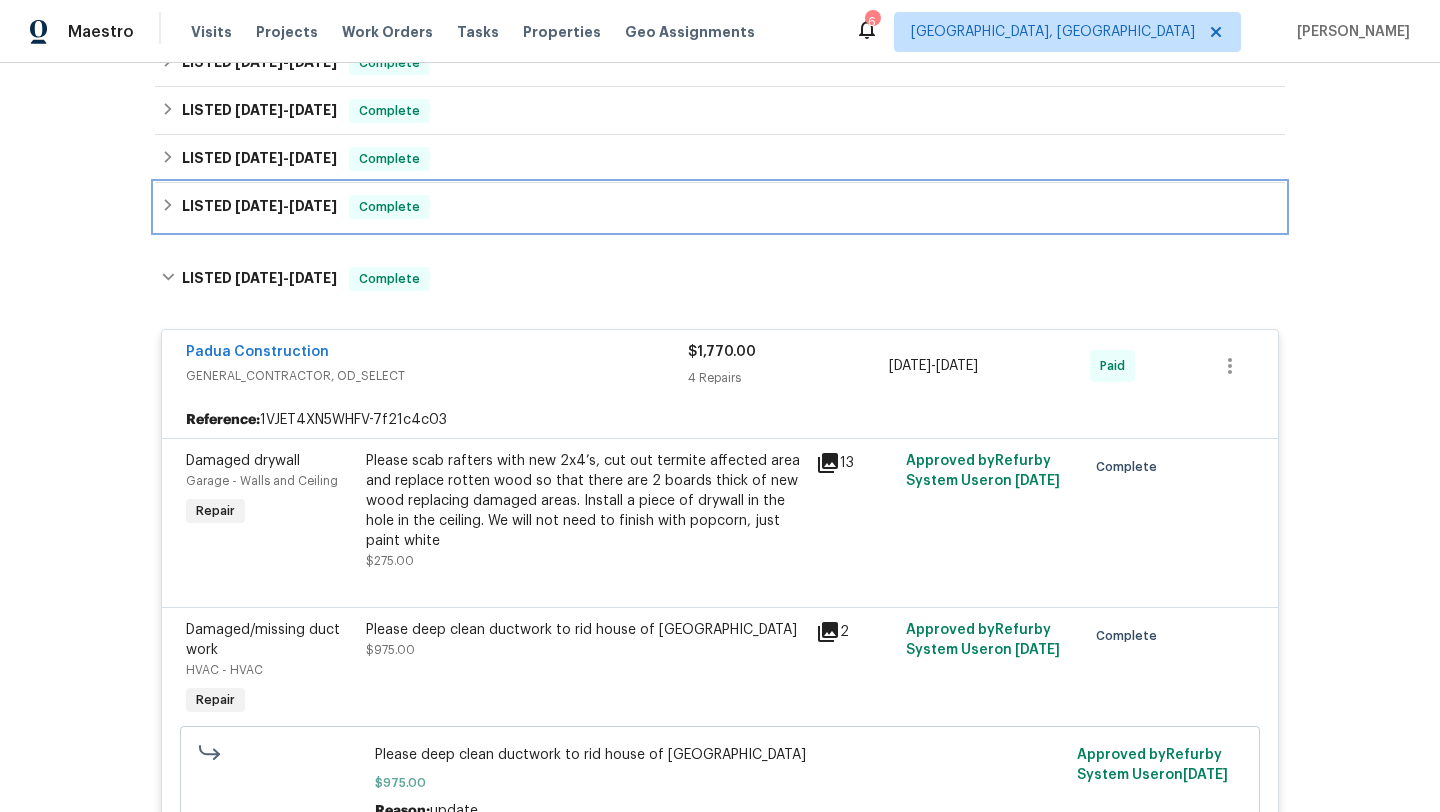 click on "[DATE]" at bounding box center [259, 206] 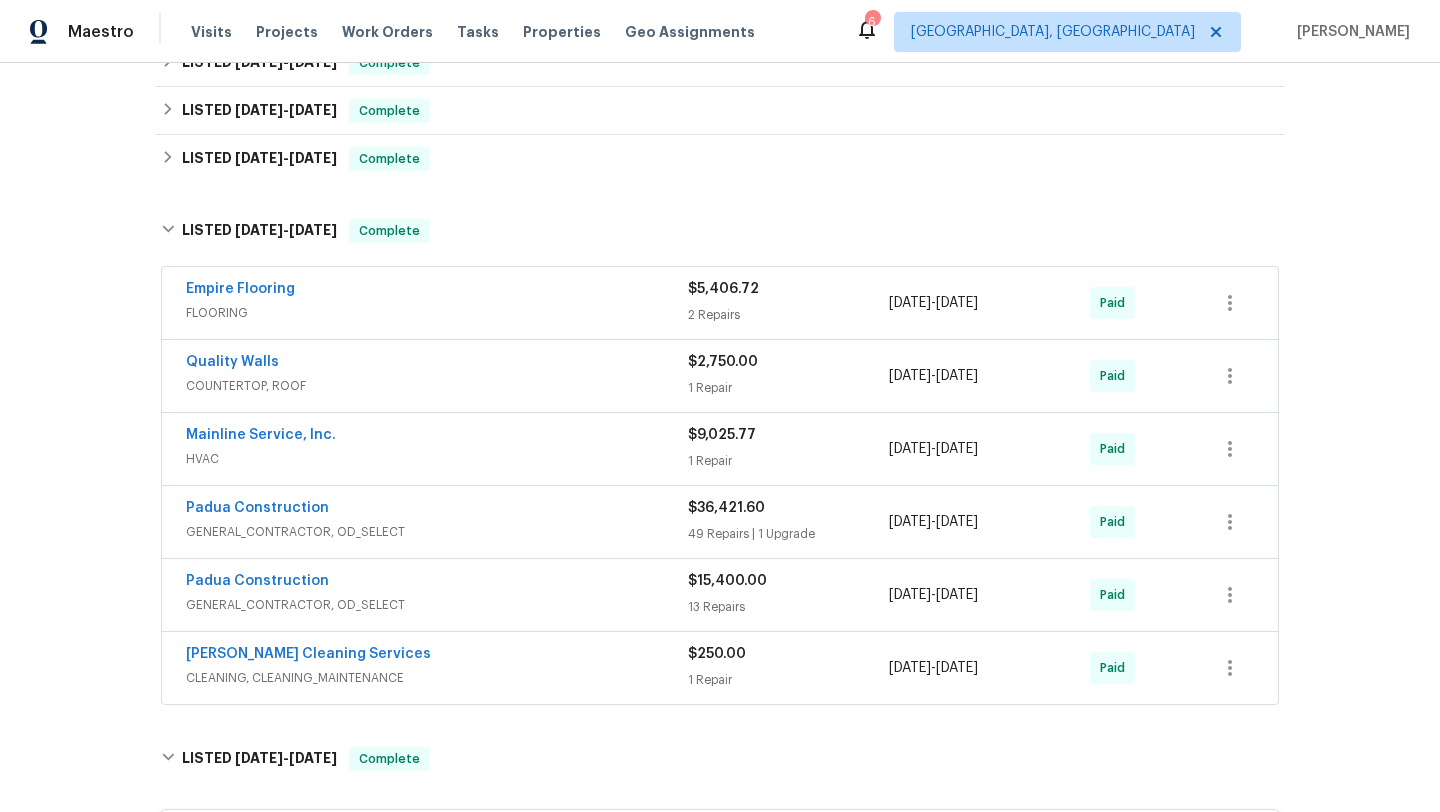 click on "Padua Construction" at bounding box center [437, 583] 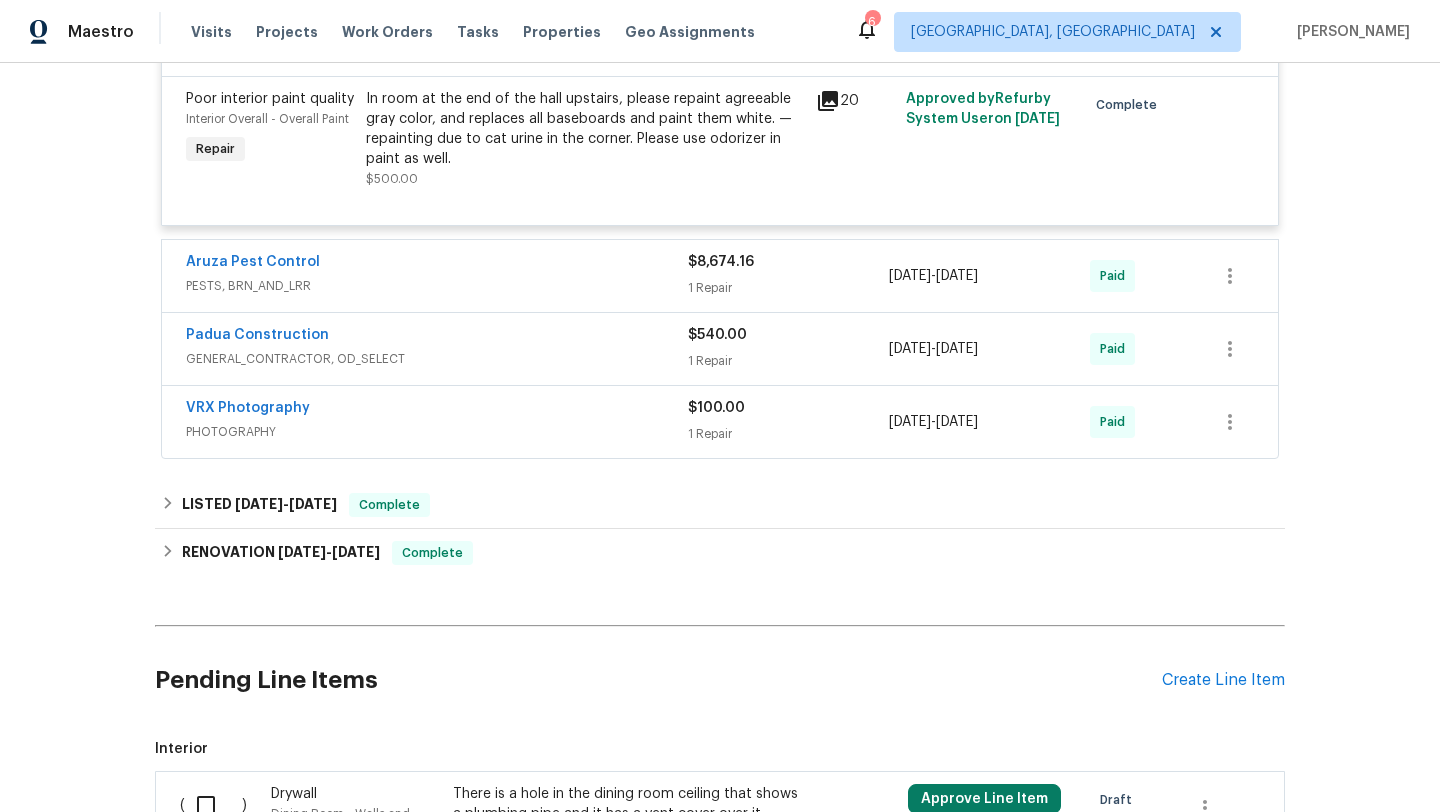 scroll, scrollTop: 3623, scrollLeft: 0, axis: vertical 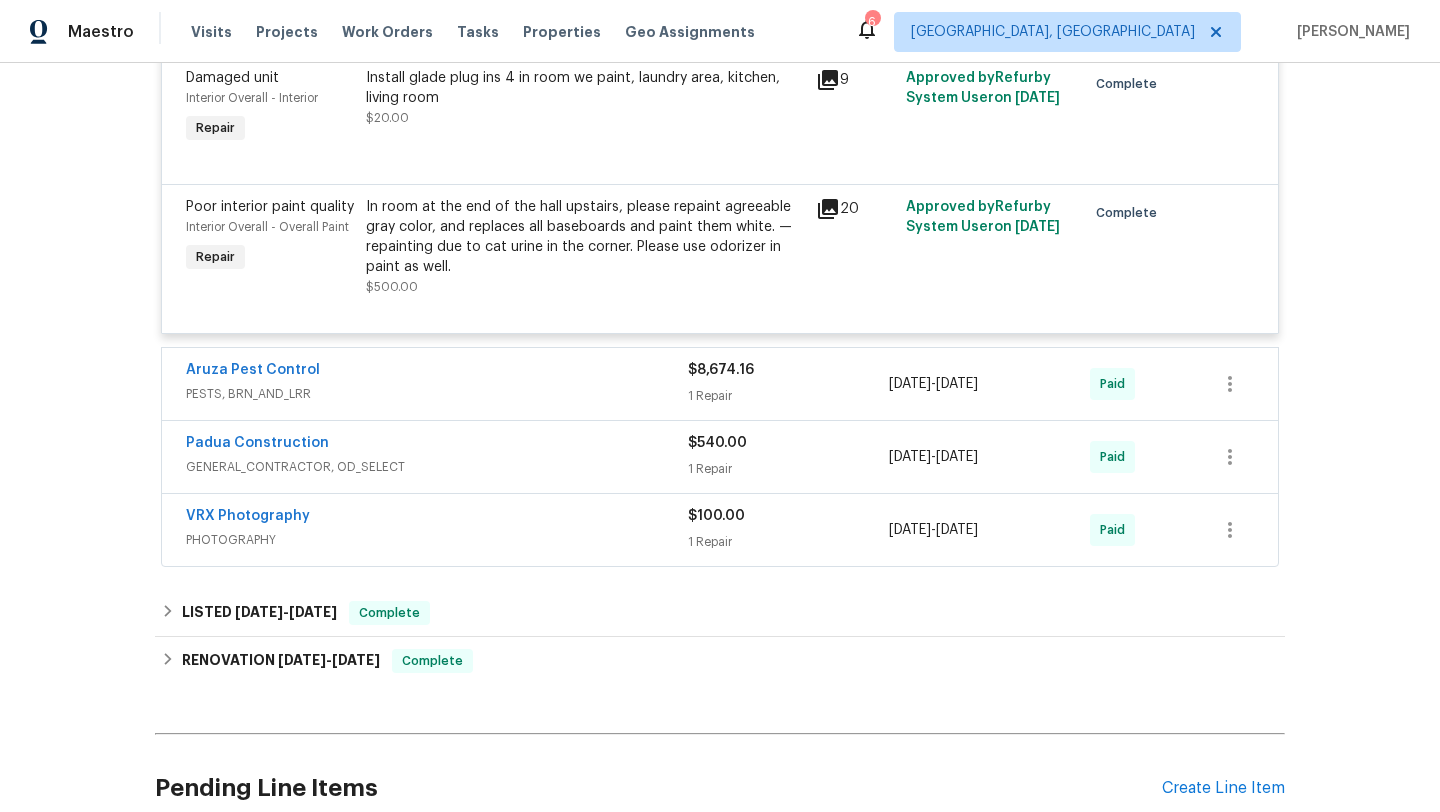 click on "Aruza Pest Control PESTS, BRN_AND_LRR $8,674.16 1 Repair [DATE]  -  [DATE] Paid" at bounding box center (720, 384) 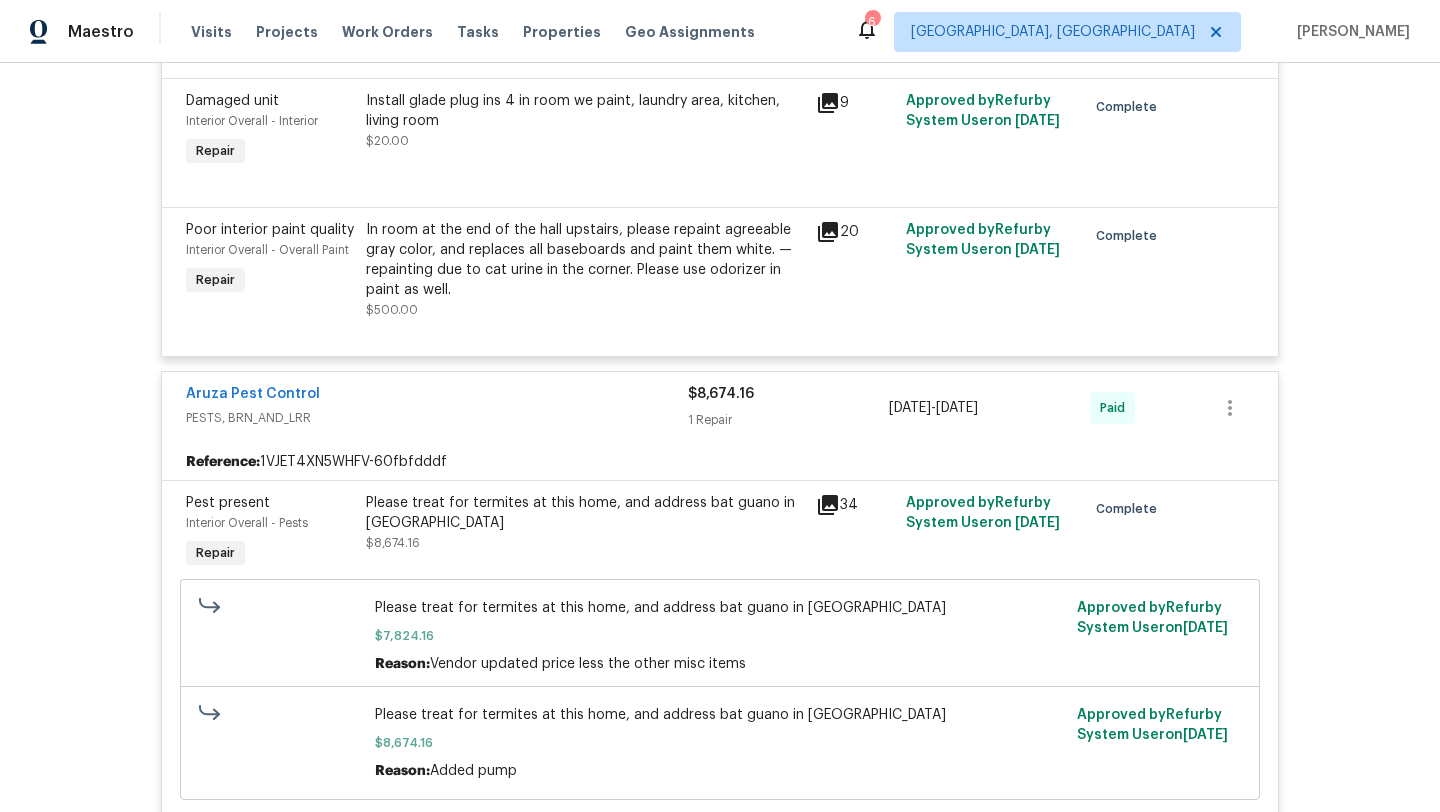 scroll, scrollTop: 3550, scrollLeft: 0, axis: vertical 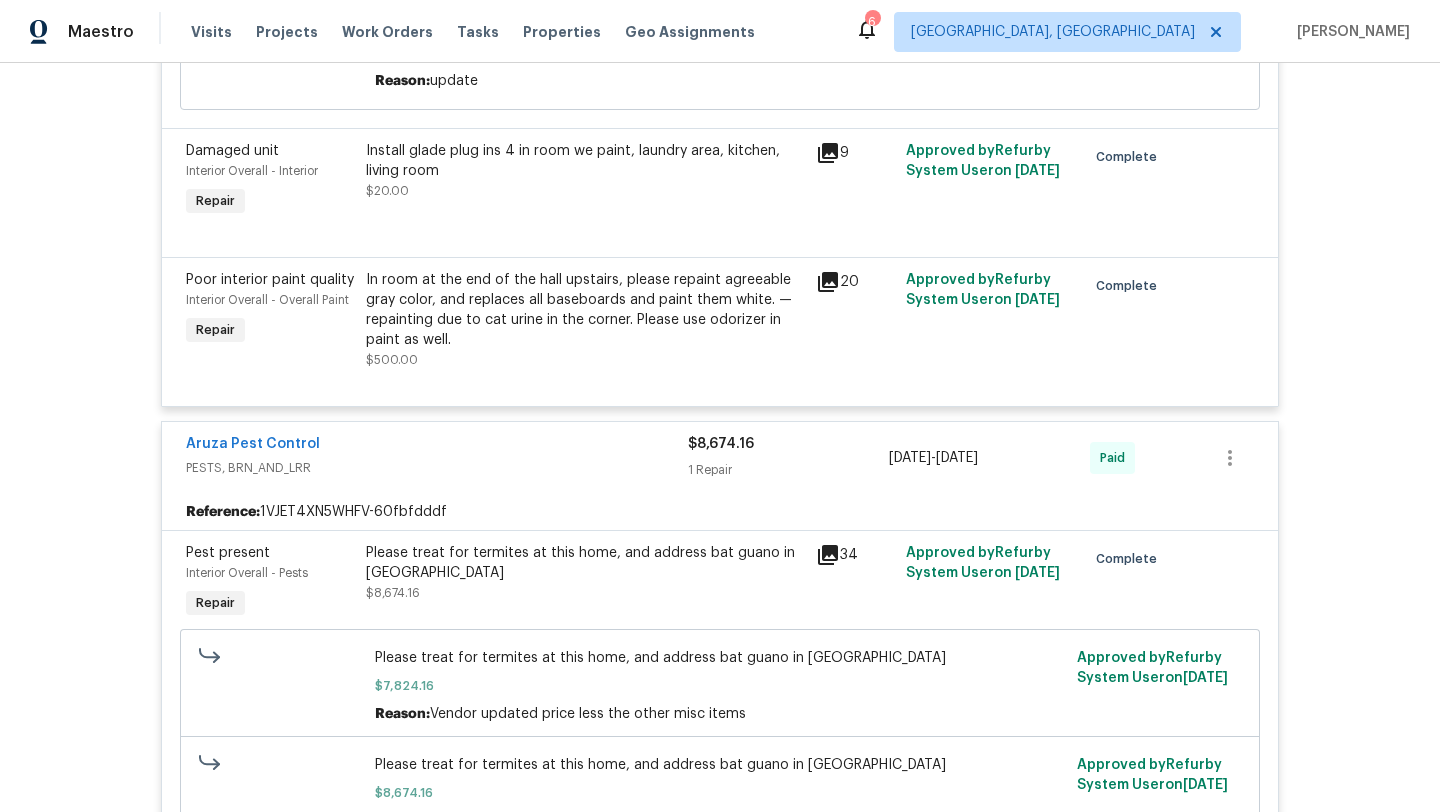 click on "PESTS, BRN_AND_LRR" at bounding box center (437, 468) 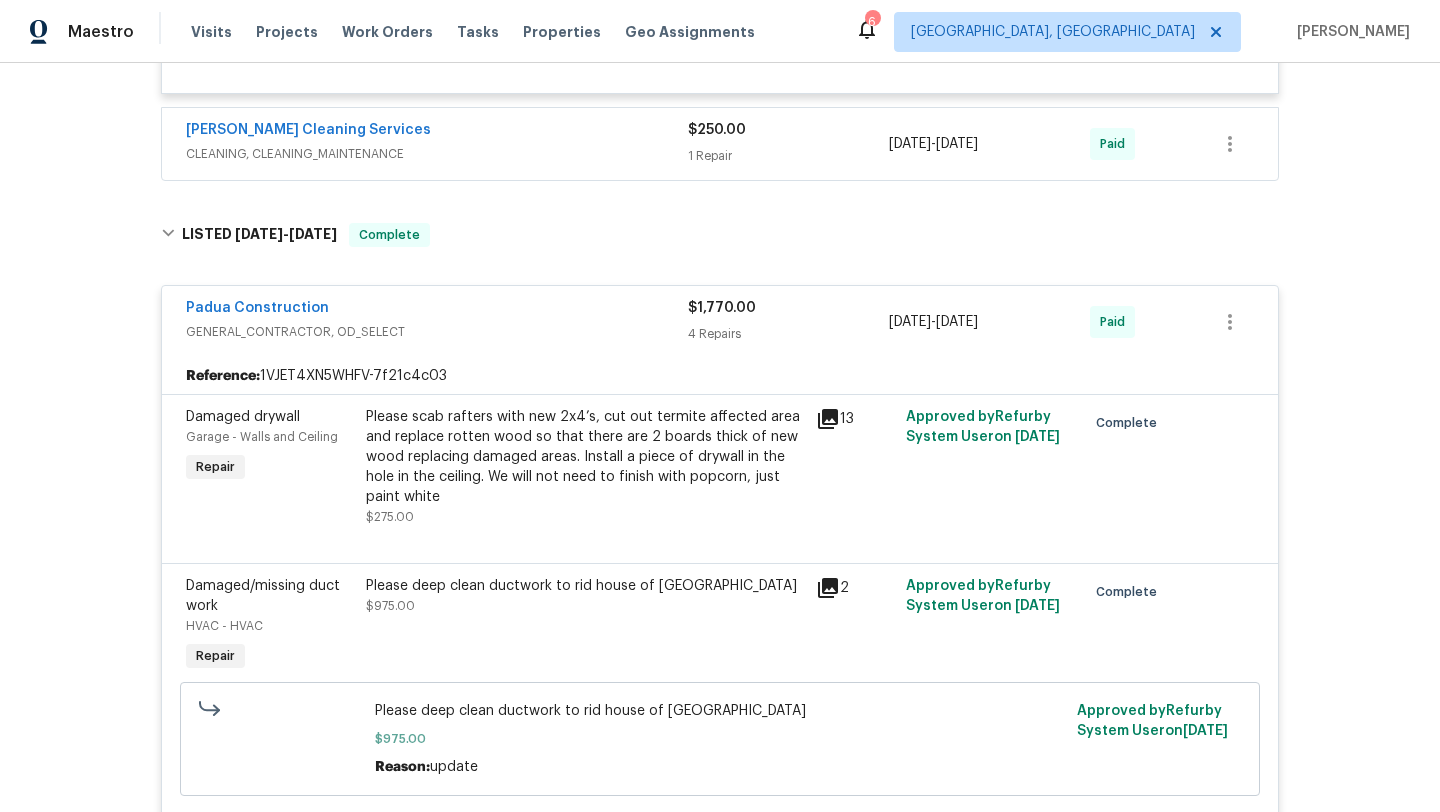 scroll, scrollTop: 2865, scrollLeft: 0, axis: vertical 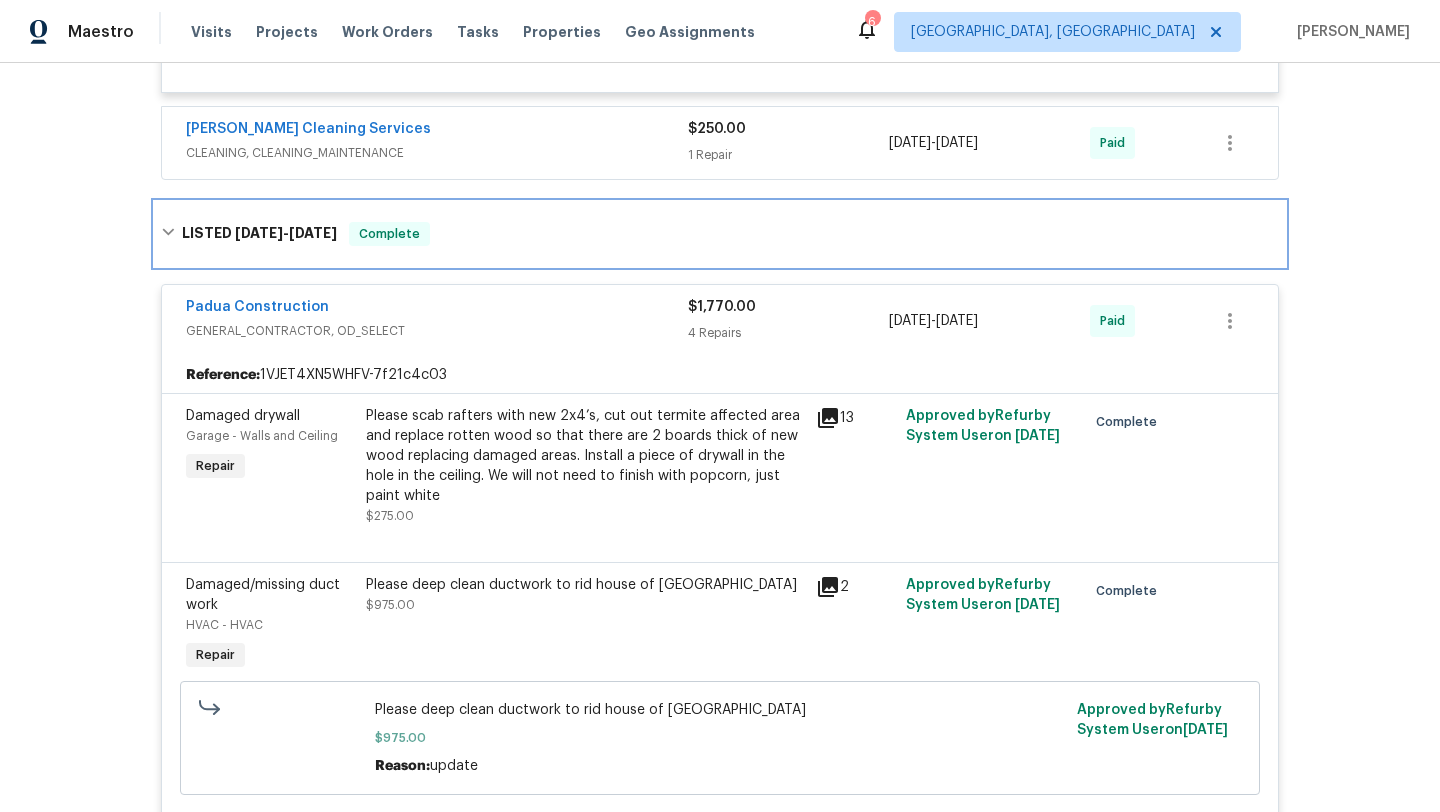 click on "LISTED   [DATE]  -  [DATE]" at bounding box center [259, 234] 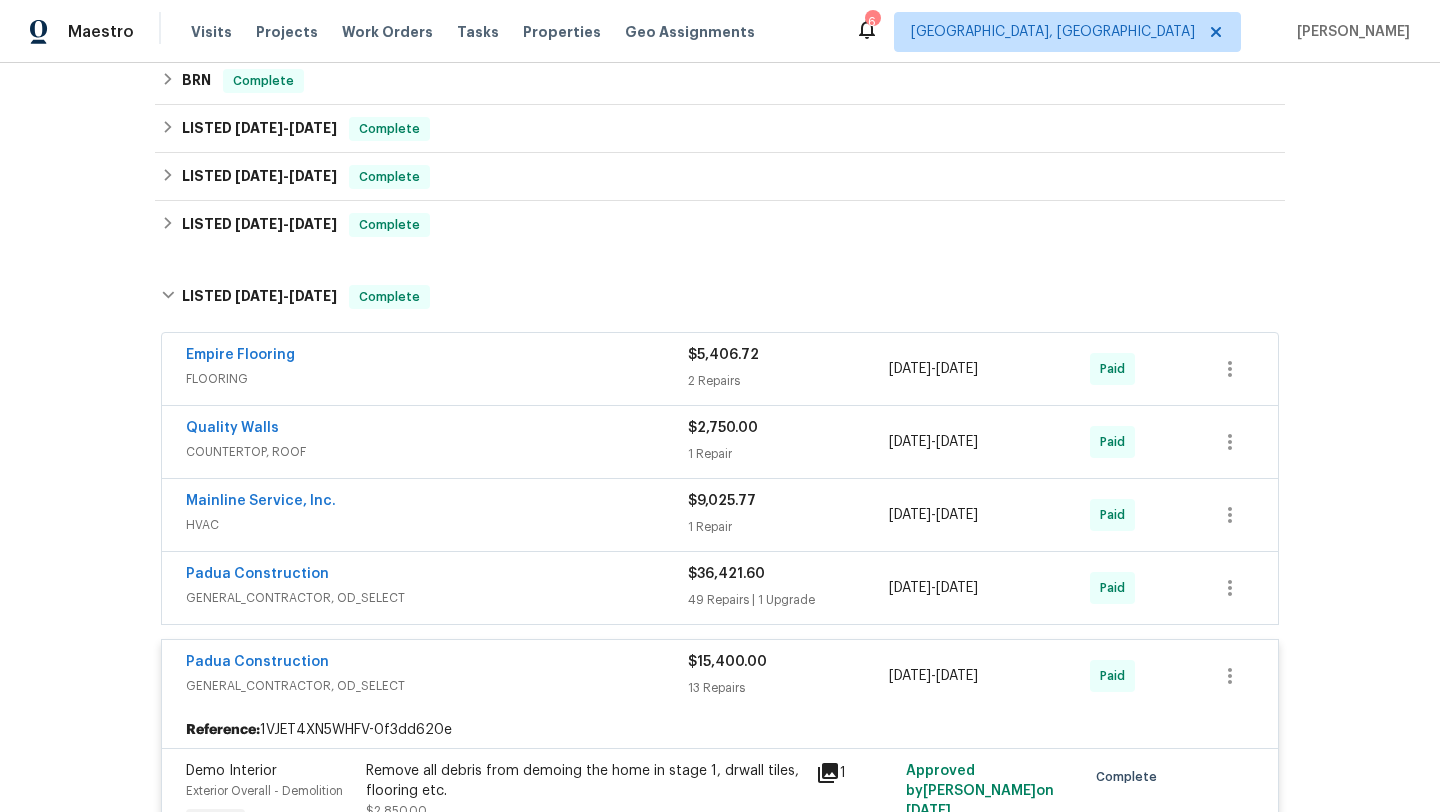 scroll, scrollTop: 433, scrollLeft: 0, axis: vertical 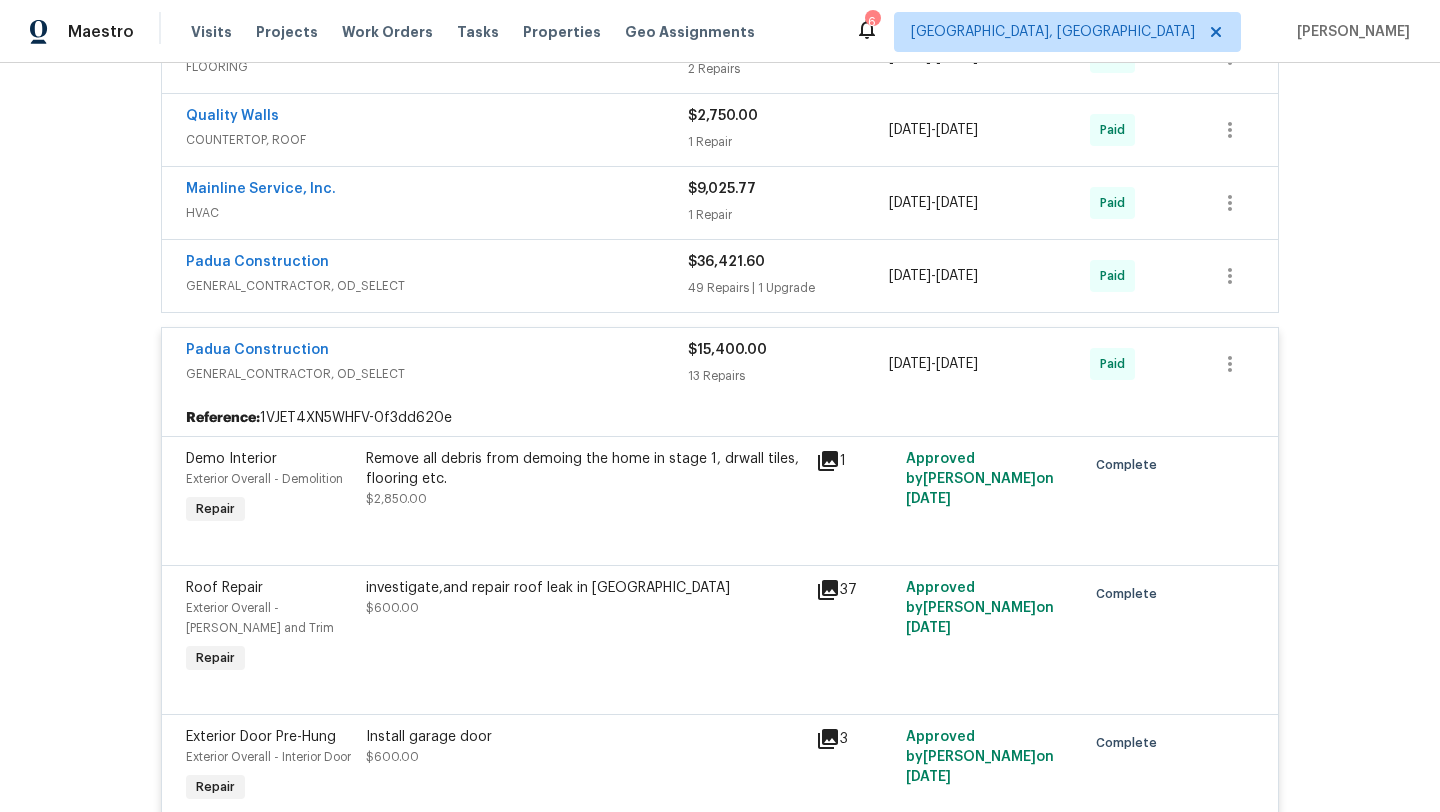 click on "Padua Construction" at bounding box center [437, 352] 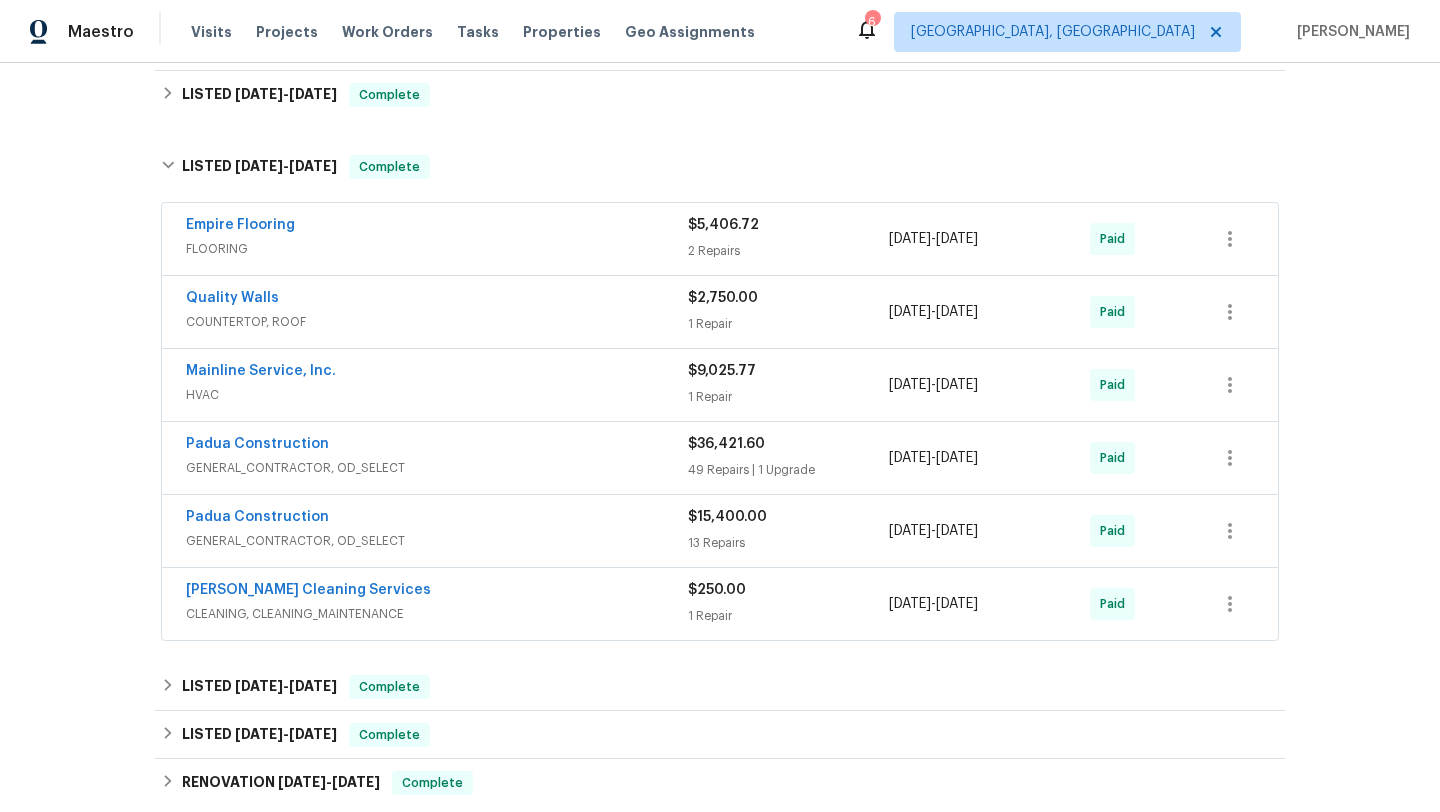scroll, scrollTop: 556, scrollLeft: 0, axis: vertical 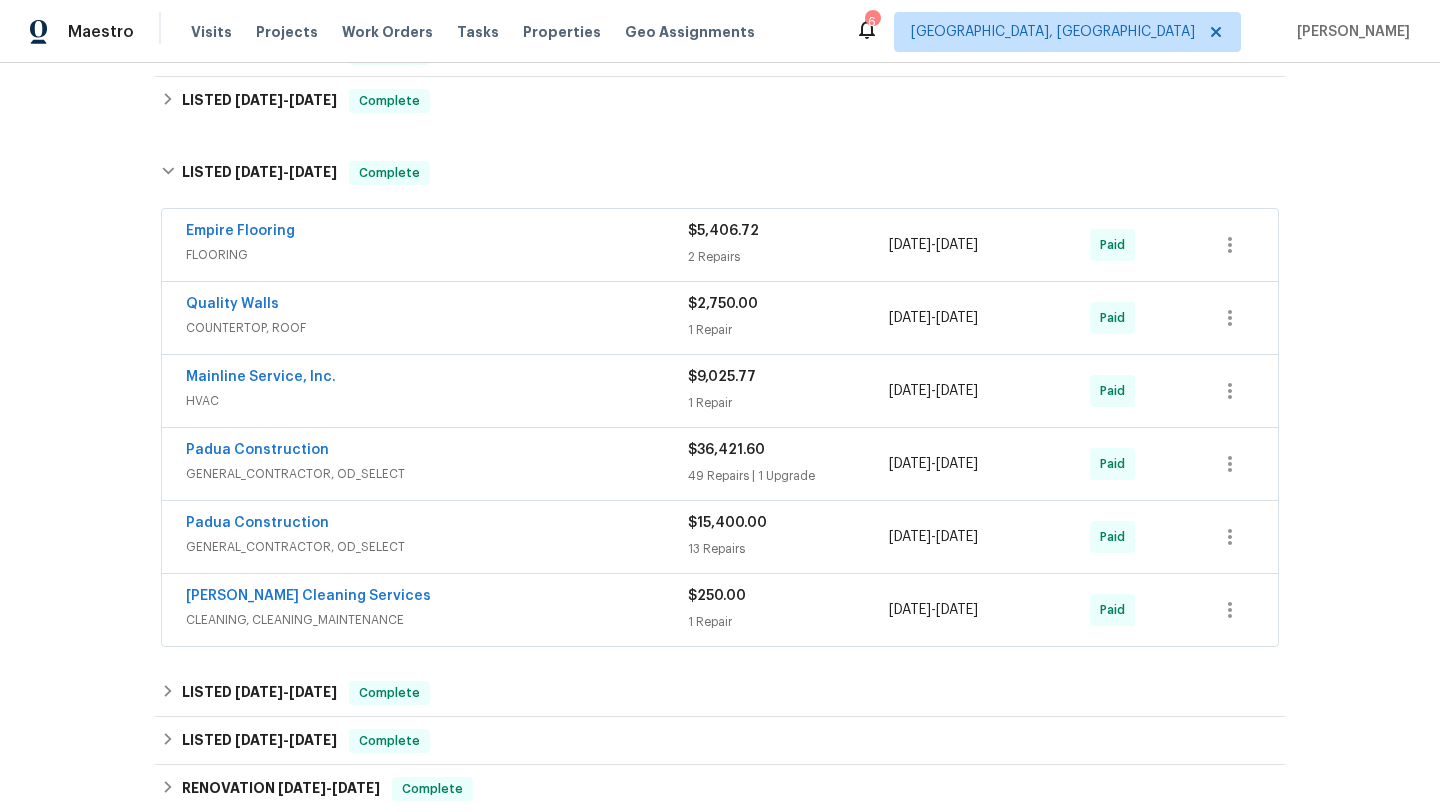 click on "GENERAL_CONTRACTOR, OD_SELECT" at bounding box center (437, 547) 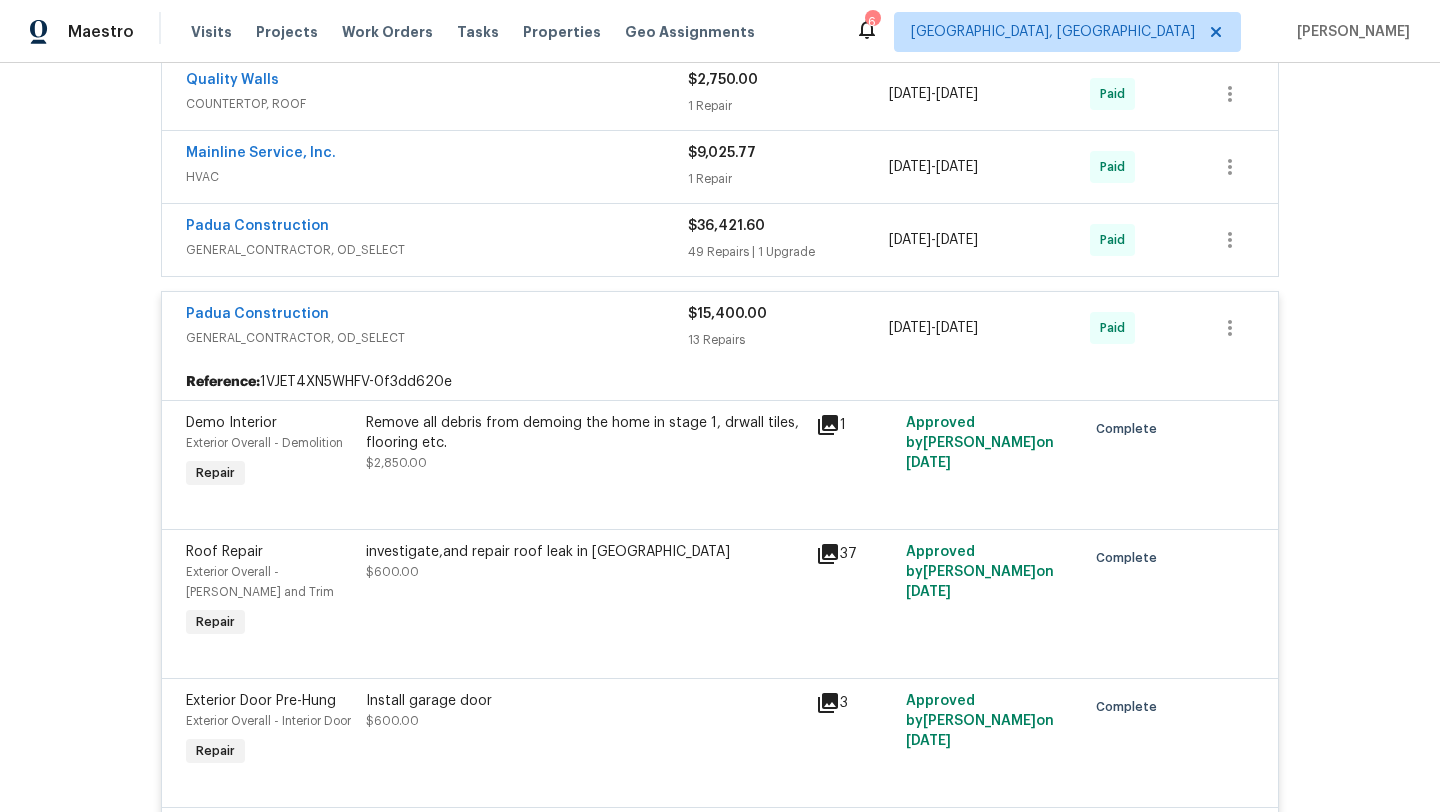 scroll, scrollTop: 770, scrollLeft: 0, axis: vertical 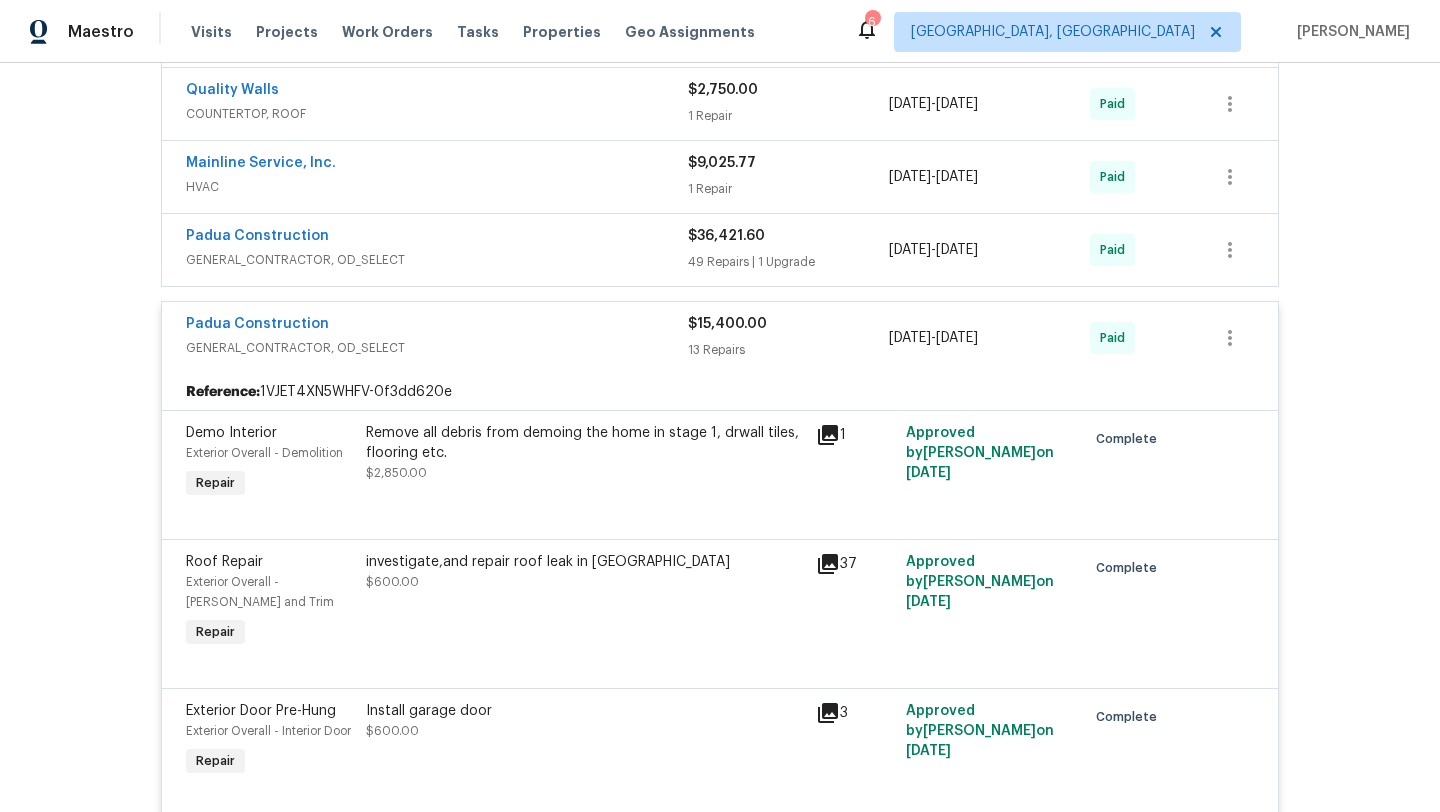 click on "GENERAL_CONTRACTOR, OD_SELECT" at bounding box center [437, 260] 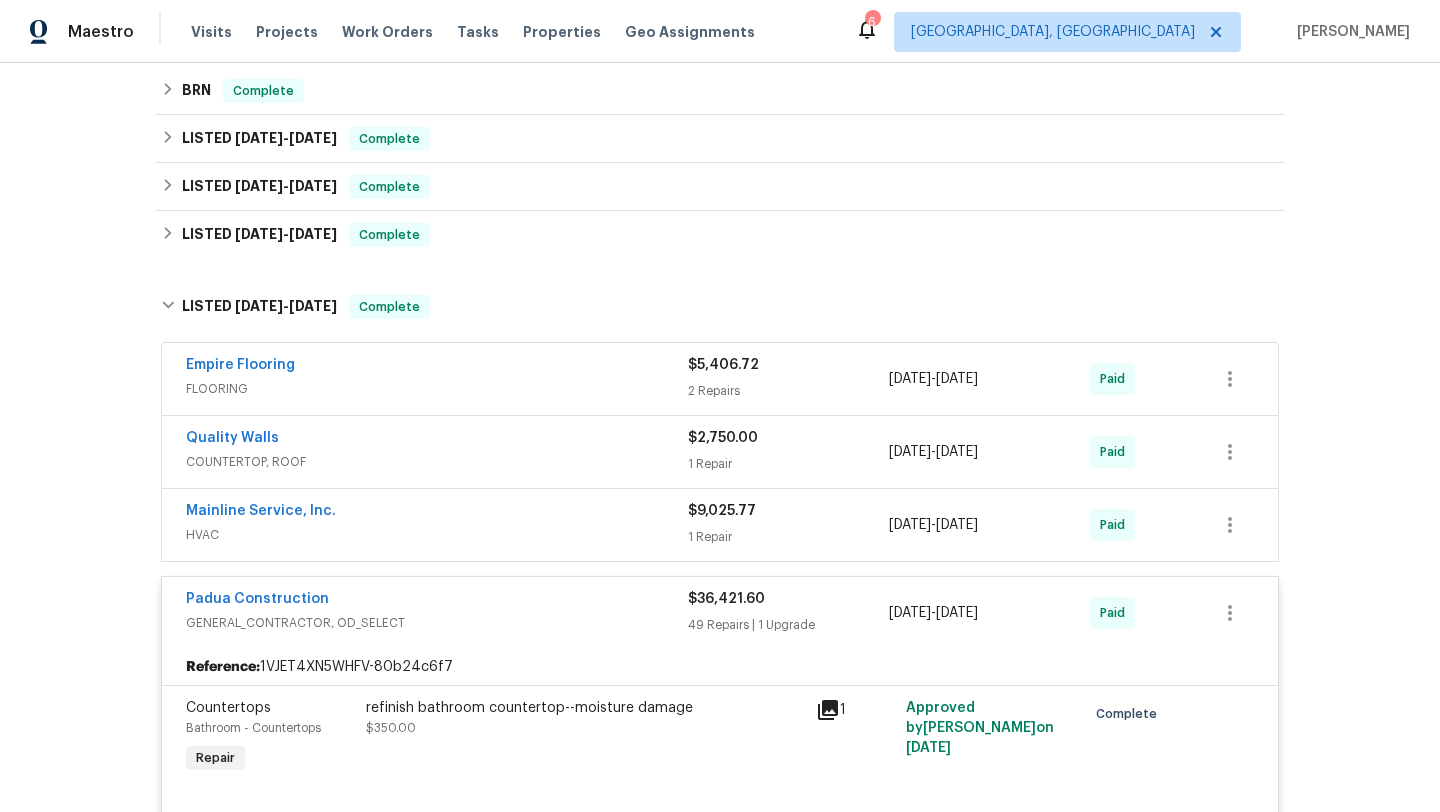 scroll, scrollTop: 412, scrollLeft: 0, axis: vertical 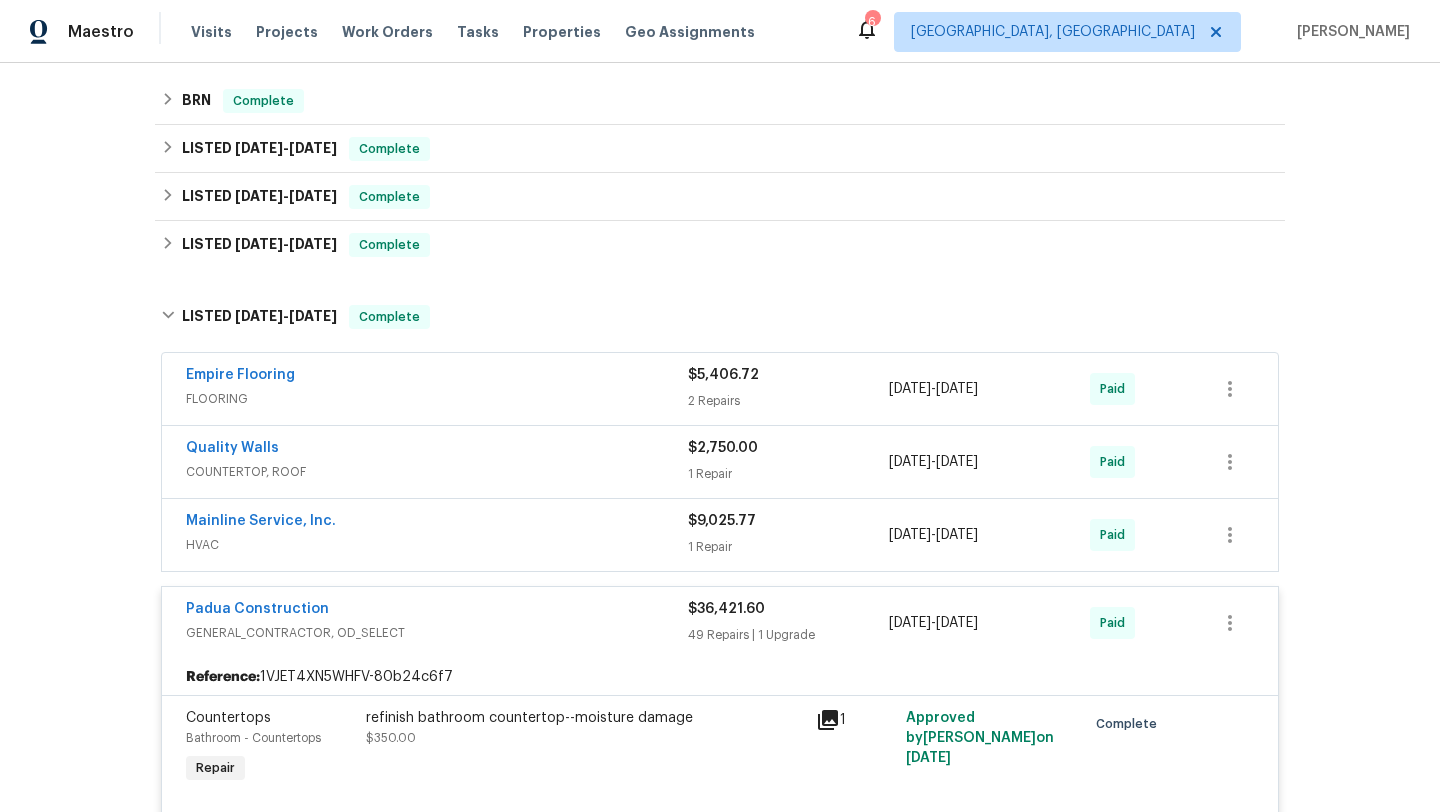 click on "Padua Construction" at bounding box center (437, 611) 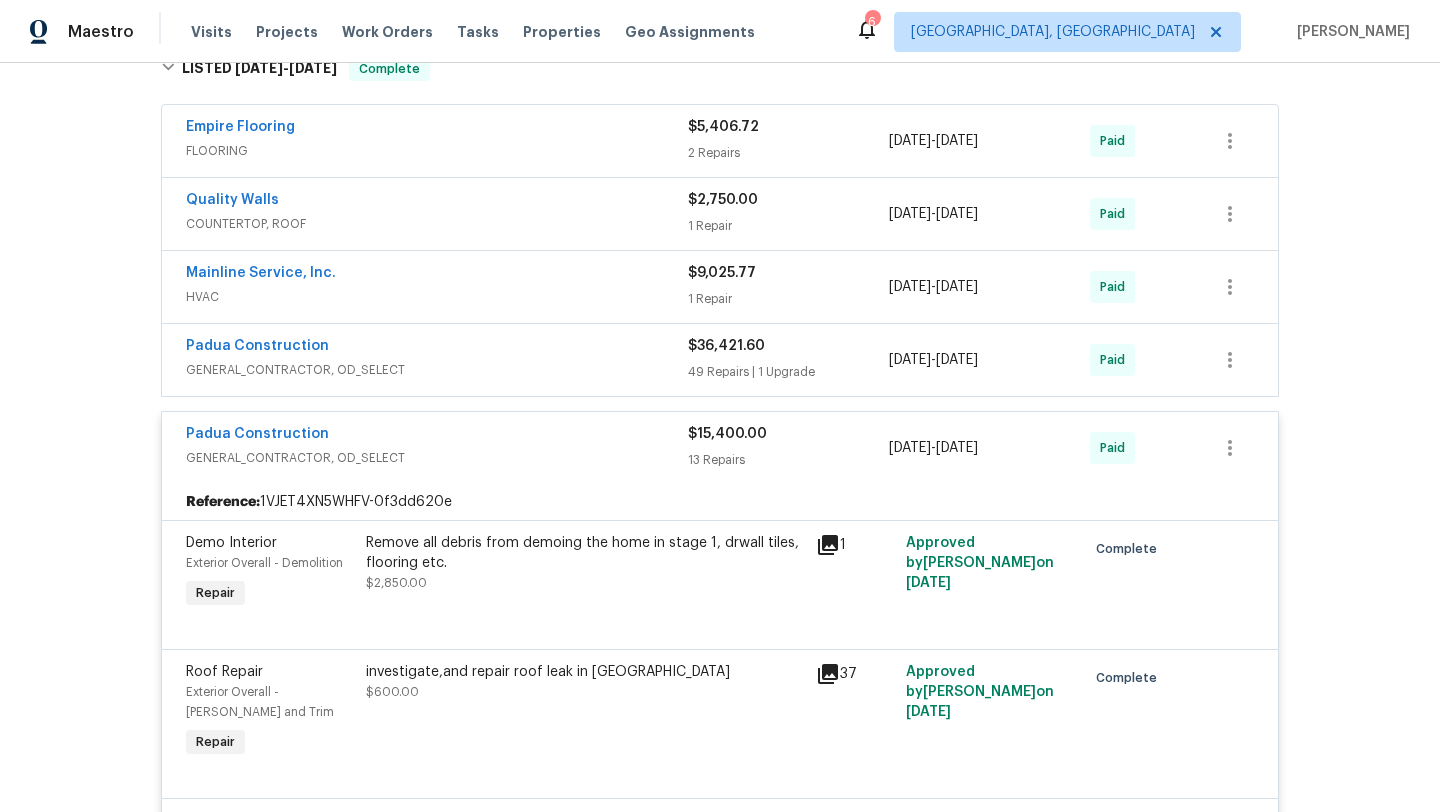 scroll, scrollTop: 661, scrollLeft: 0, axis: vertical 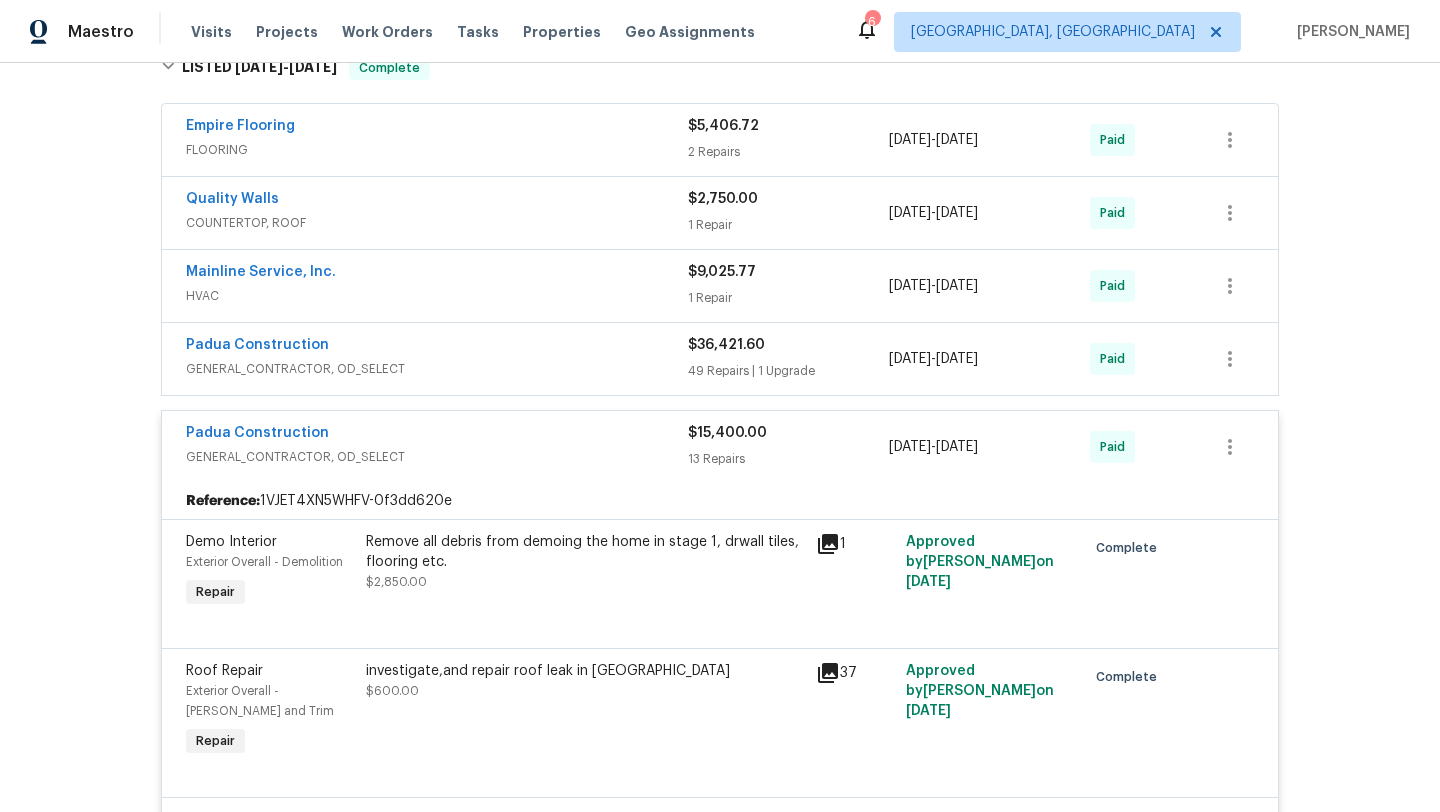 click on "GENERAL_CONTRACTOR, OD_SELECT" at bounding box center [437, 369] 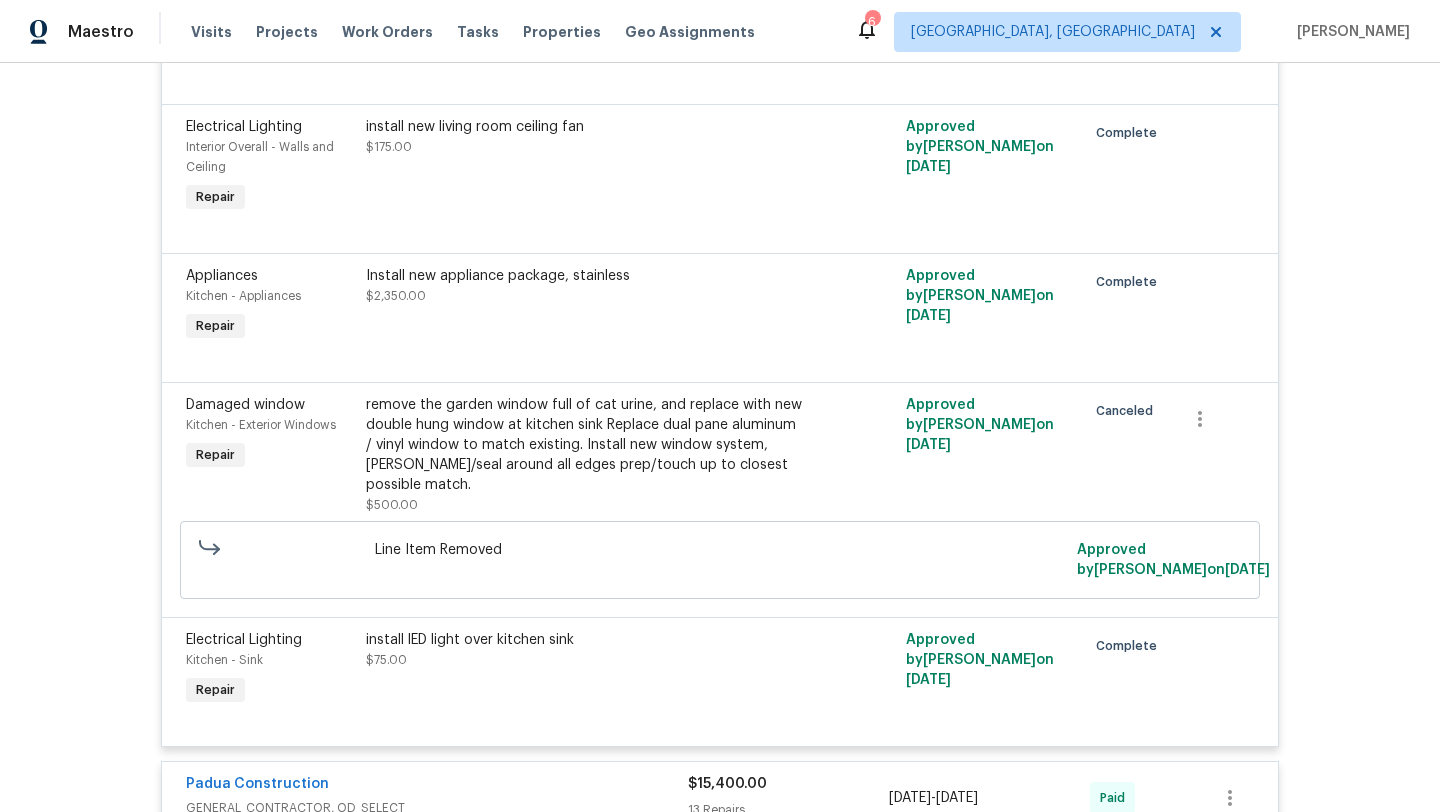 scroll, scrollTop: 8226, scrollLeft: 0, axis: vertical 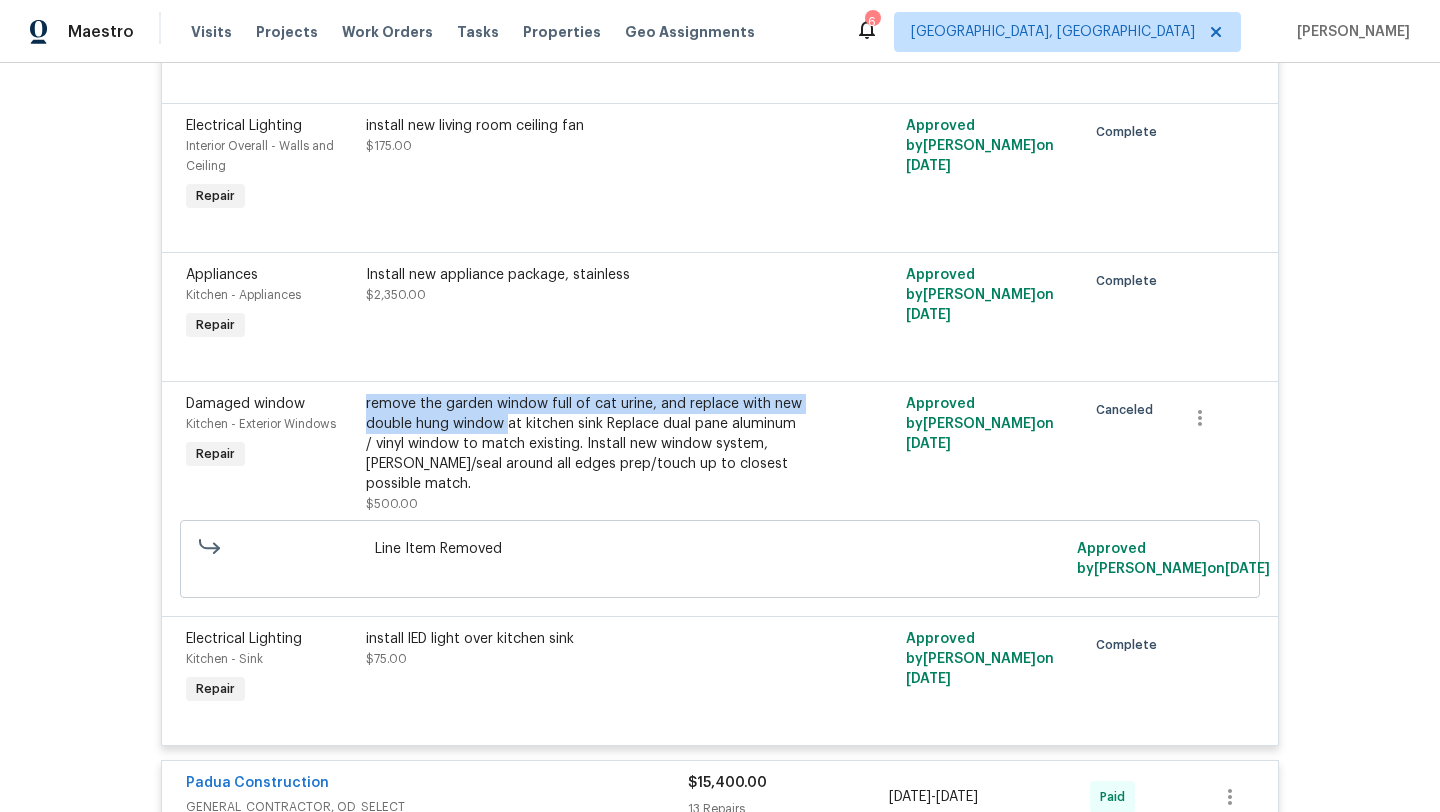 drag, startPoint x: 366, startPoint y: 477, endPoint x: 509, endPoint y: 500, distance: 144.83784 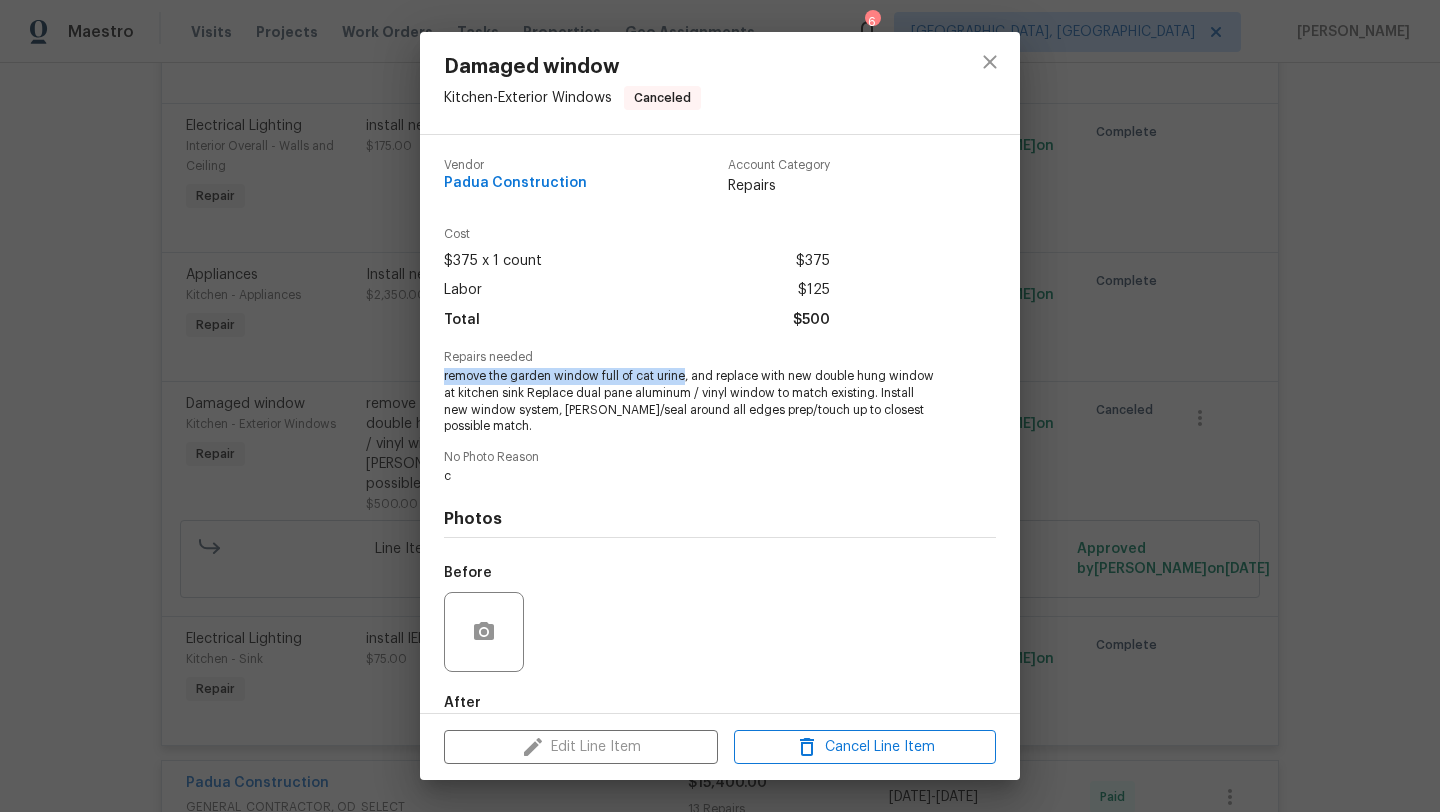 drag, startPoint x: 685, startPoint y: 379, endPoint x: 421, endPoint y: 379, distance: 264 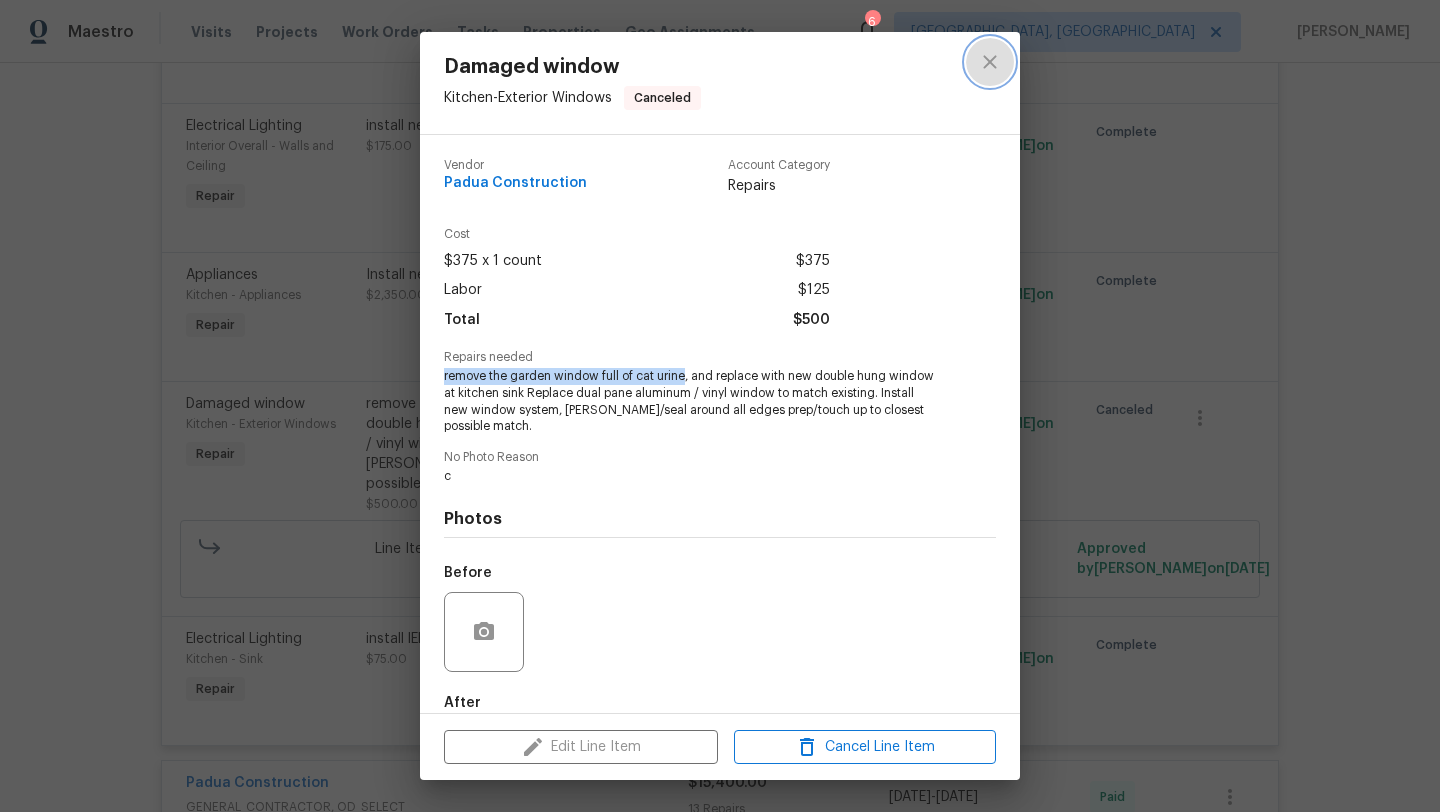 click 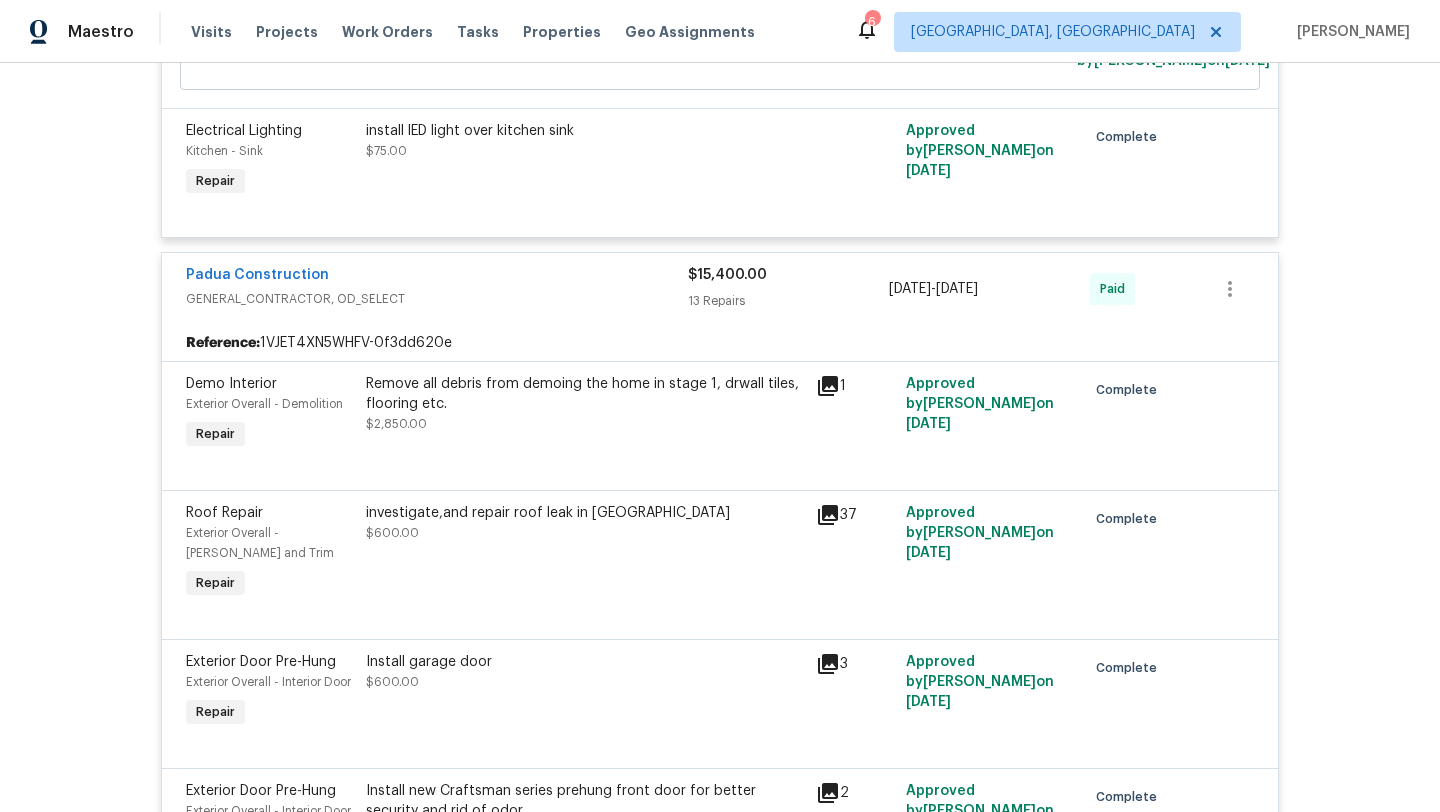 scroll, scrollTop: 8723, scrollLeft: 0, axis: vertical 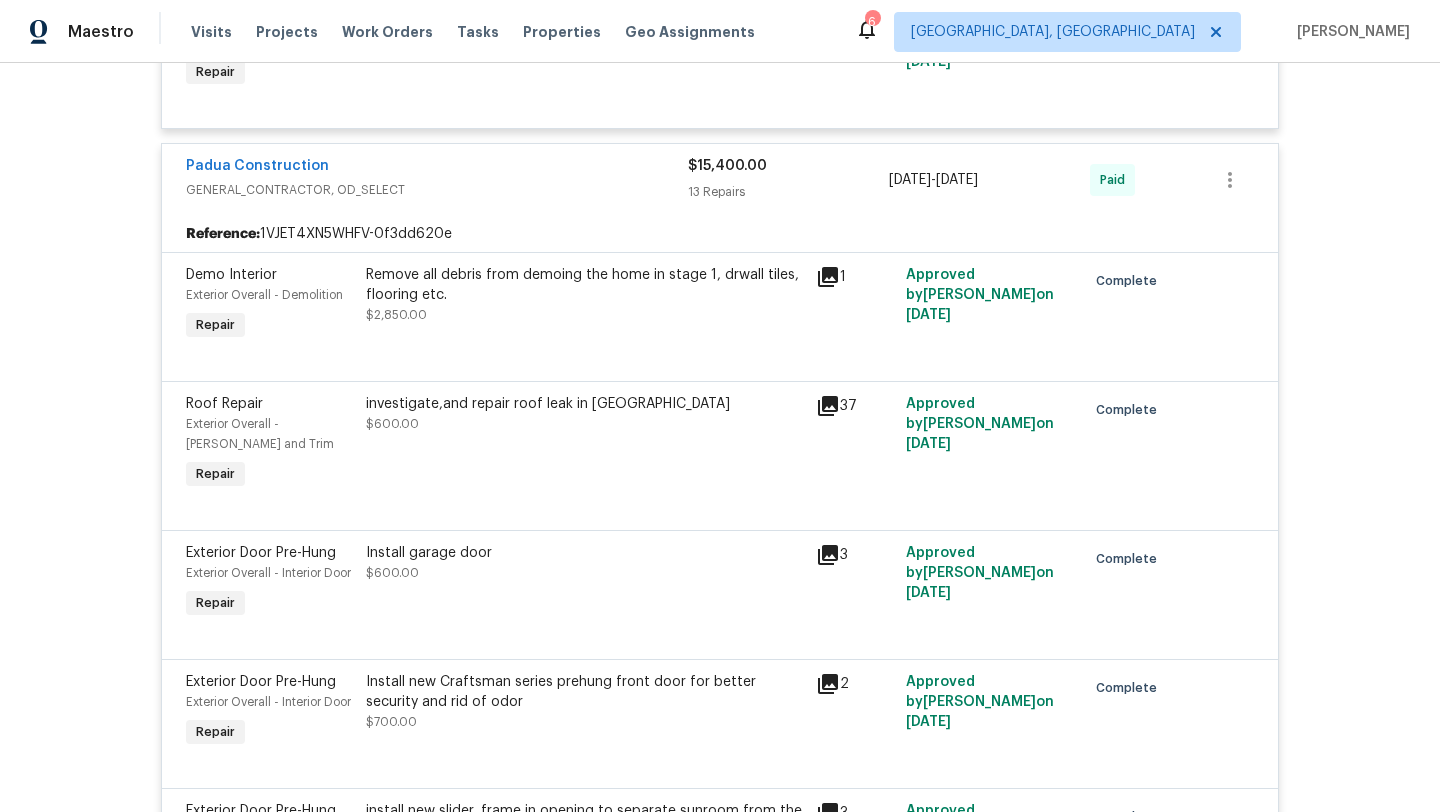 click on "Padua Construction" at bounding box center (437, 168) 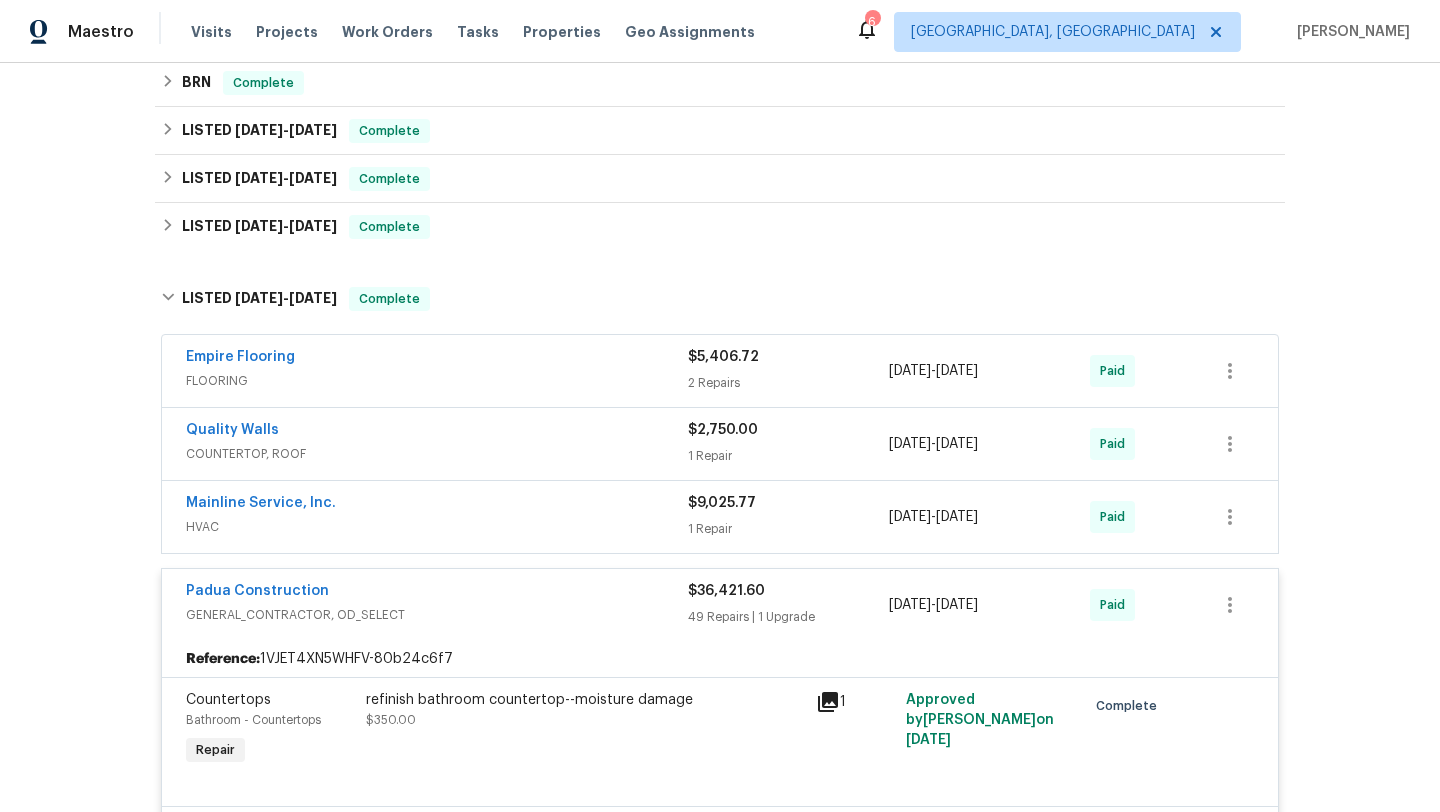 scroll, scrollTop: 422, scrollLeft: 0, axis: vertical 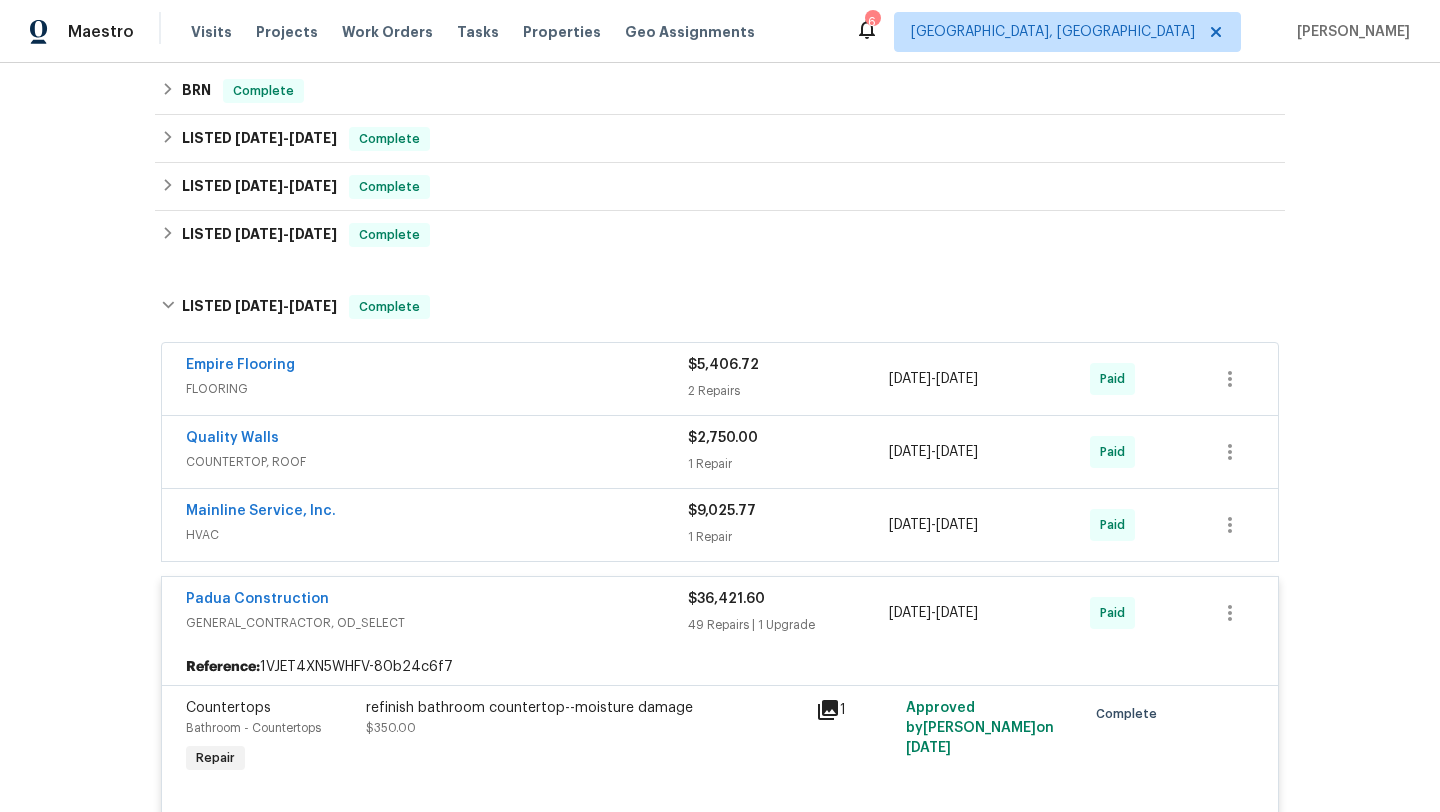 click on "Padua Construction" at bounding box center (437, 601) 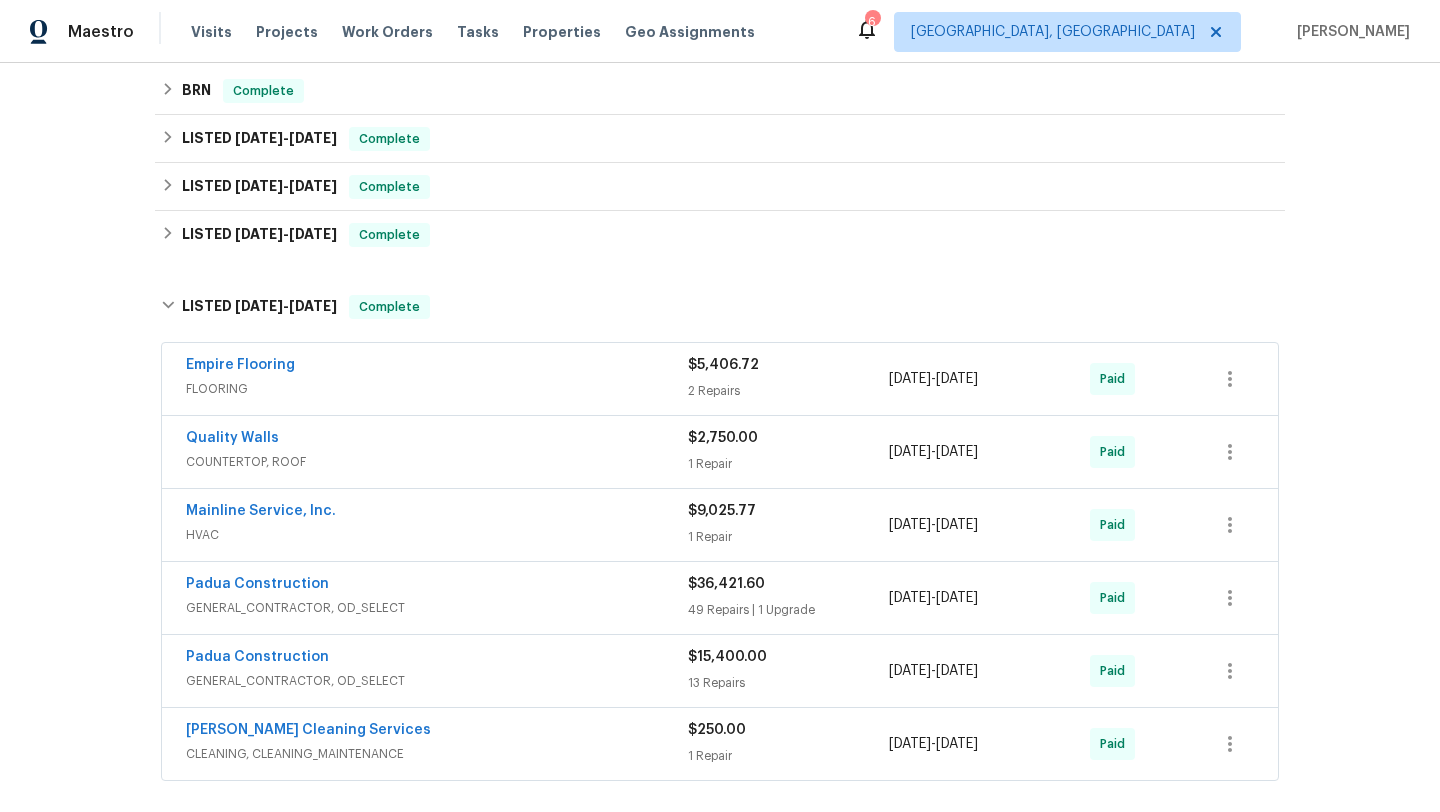 click on "Mainline Service, Inc." at bounding box center (437, 513) 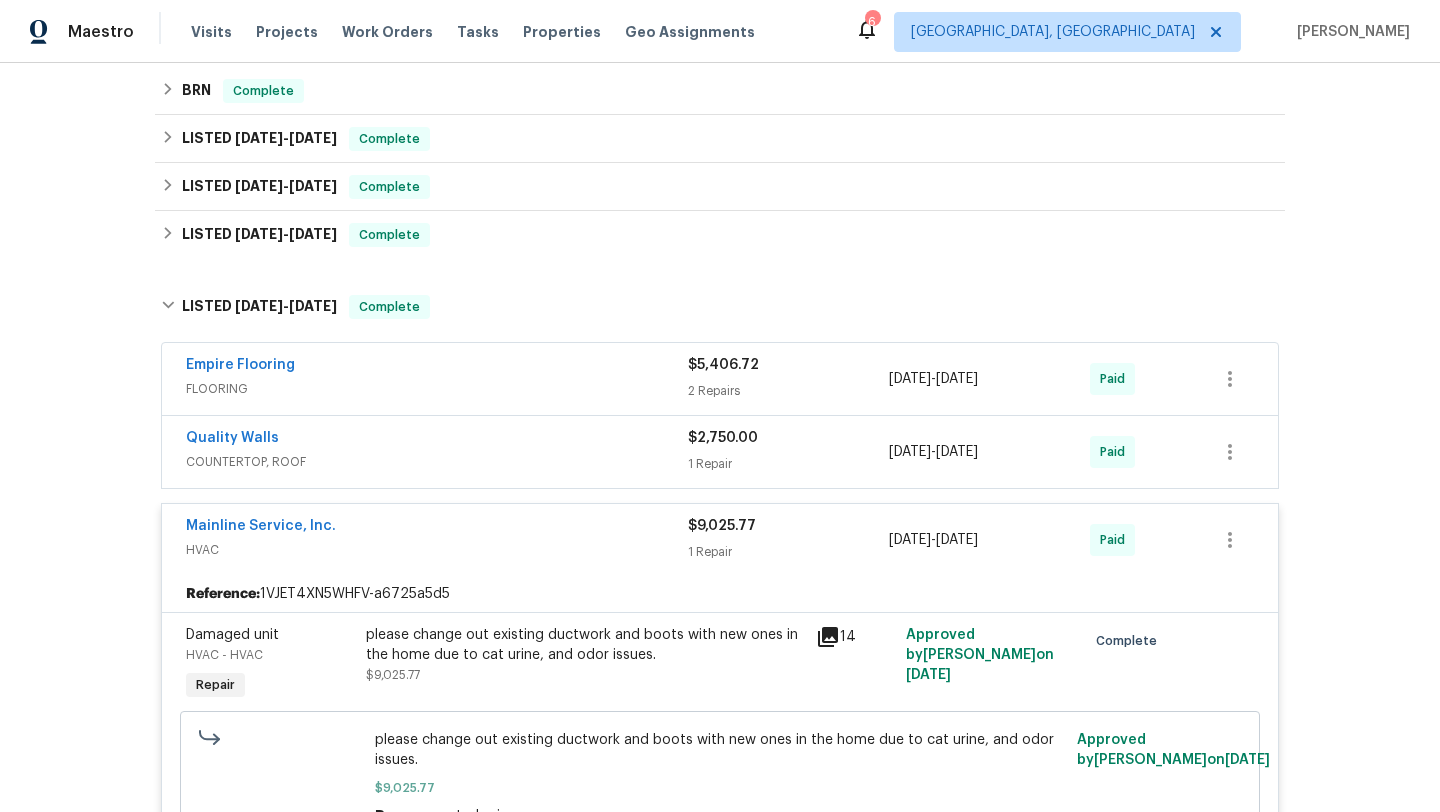 scroll, scrollTop: 421, scrollLeft: 0, axis: vertical 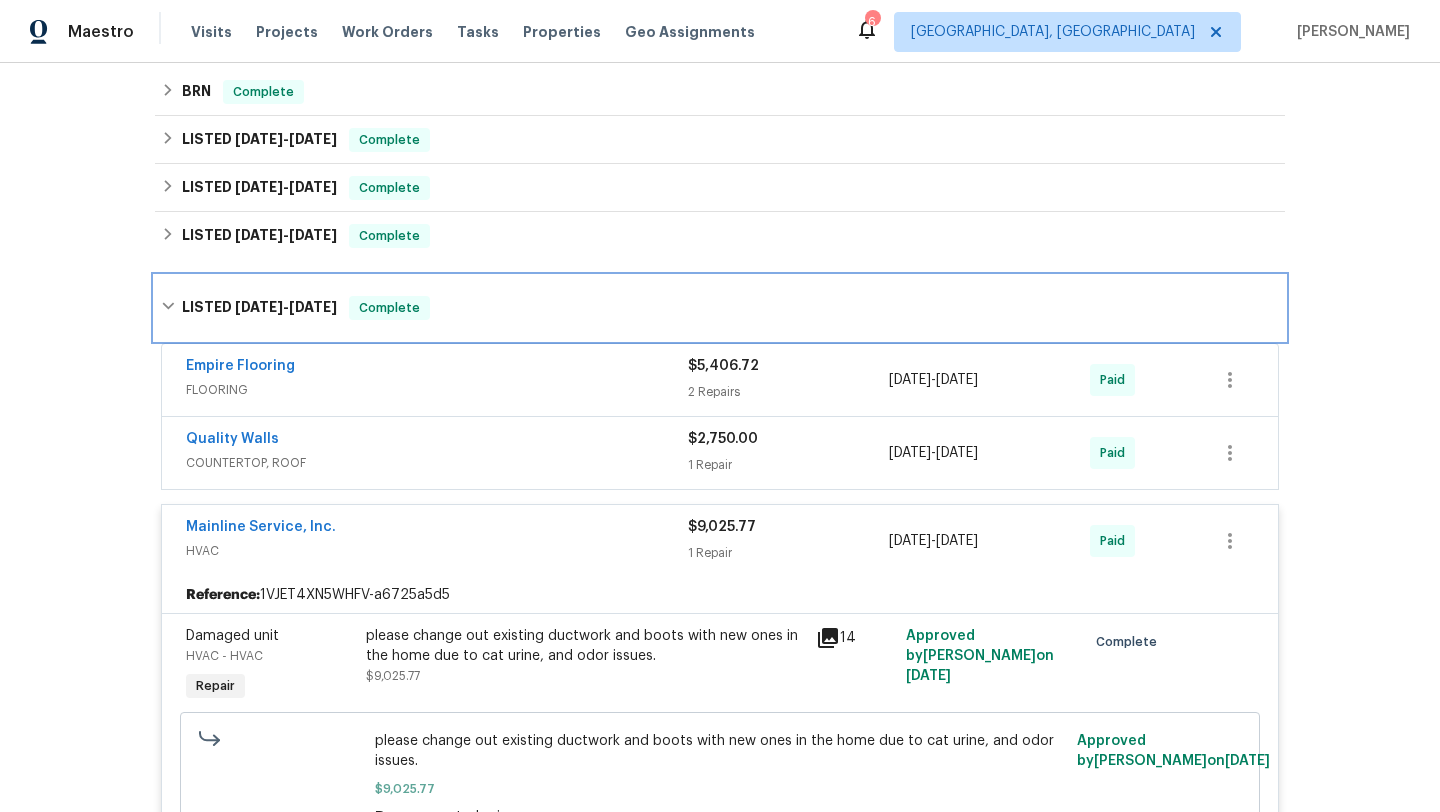 click on "LISTED   [DATE]  -  [DATE] Complete" at bounding box center (720, 308) 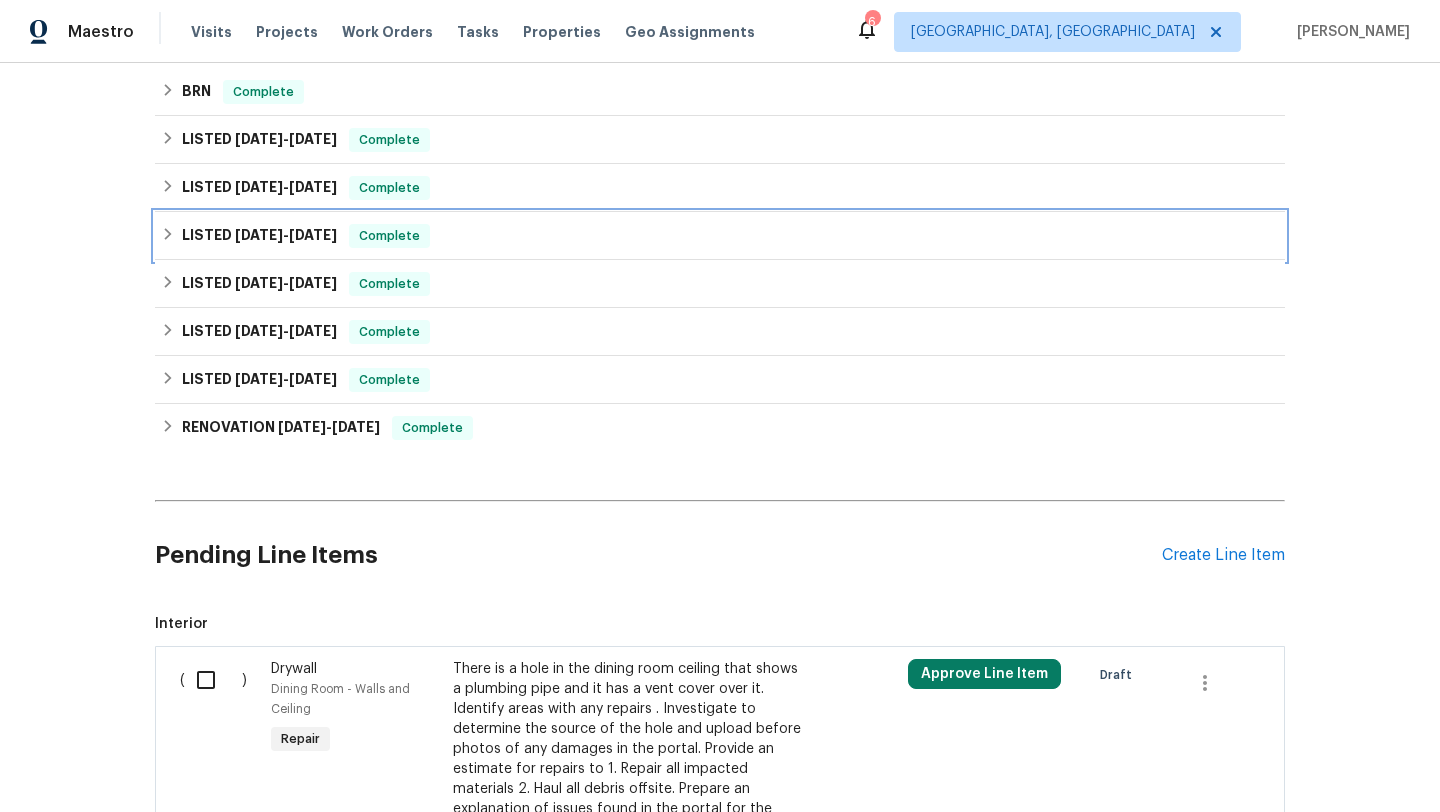 click on "LISTED   [DATE]  -  [DATE]" at bounding box center [259, 236] 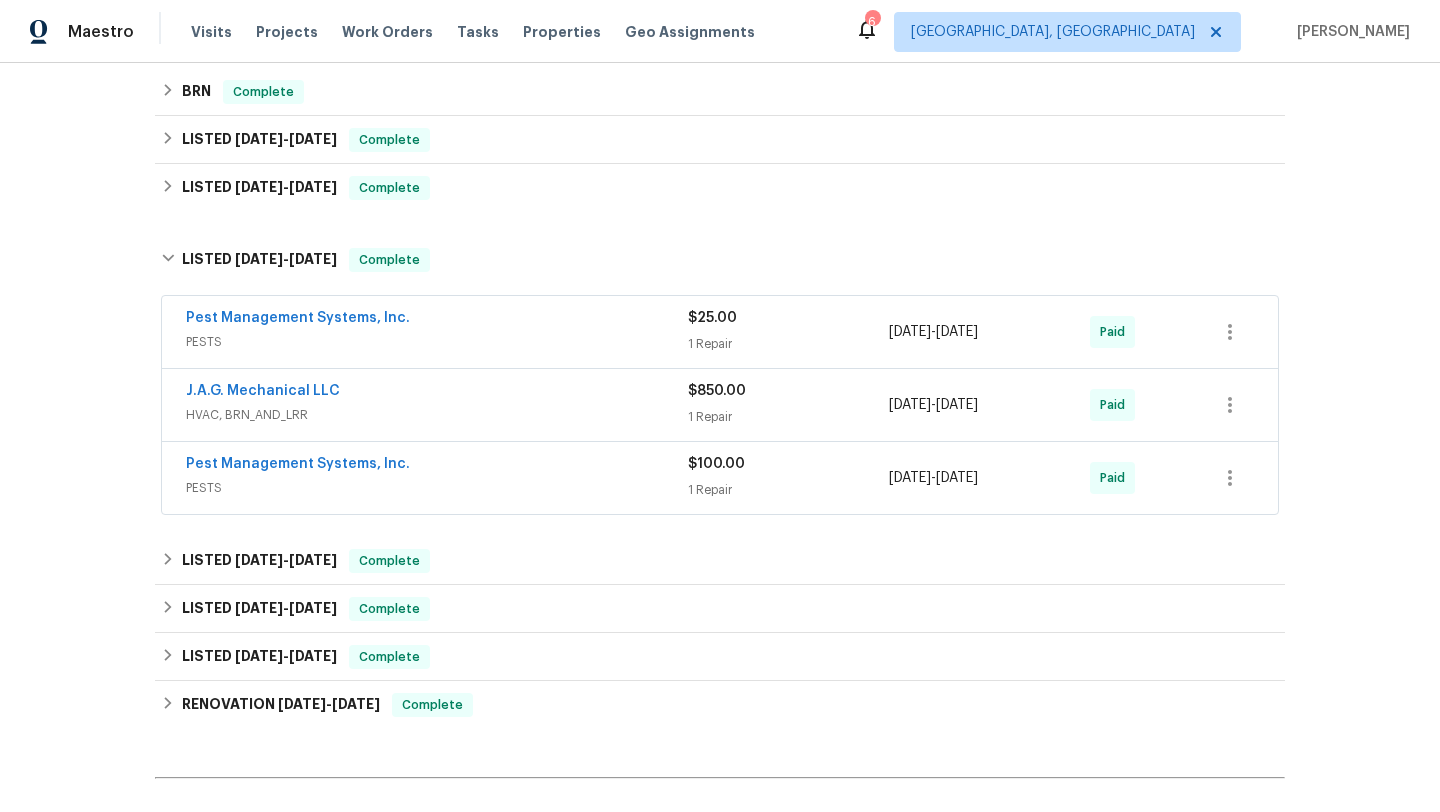click on "J.A.G. Mechanical LLC" at bounding box center (437, 393) 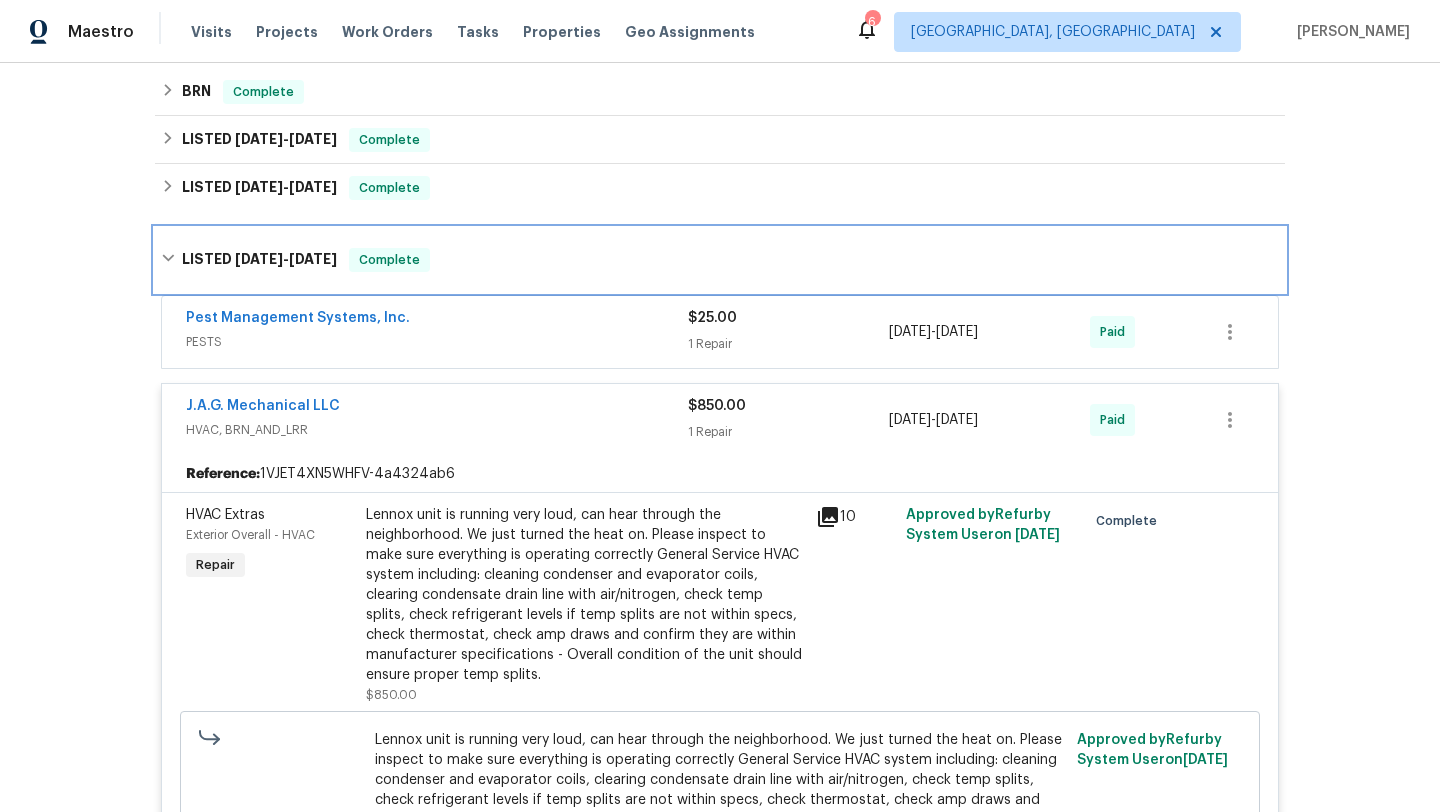 click on "LISTED   [DATE]  -  [DATE]" at bounding box center [259, 260] 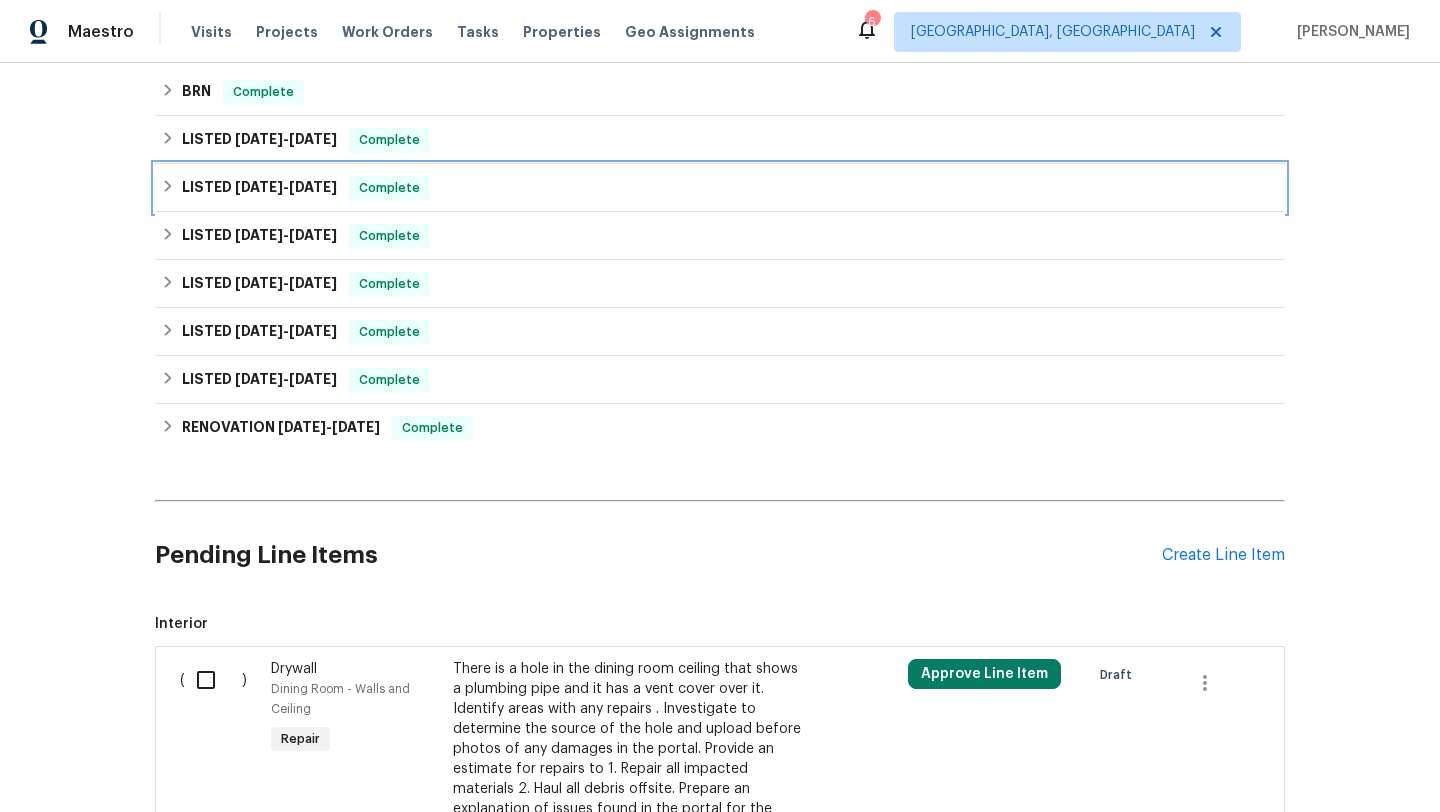 click on "[DATE]" at bounding box center (259, 187) 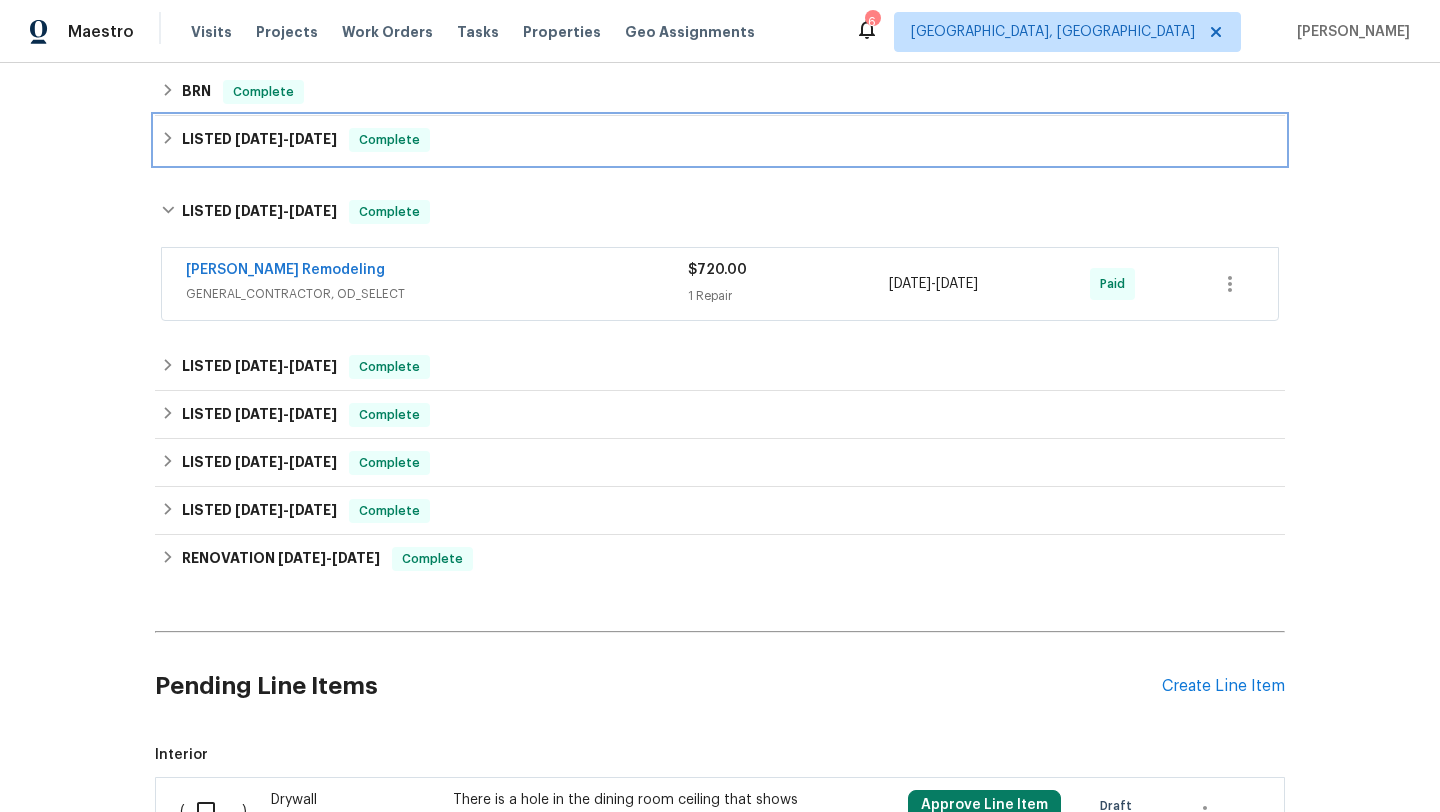 click on "LISTED   [DATE]  -  [DATE]" at bounding box center [259, 140] 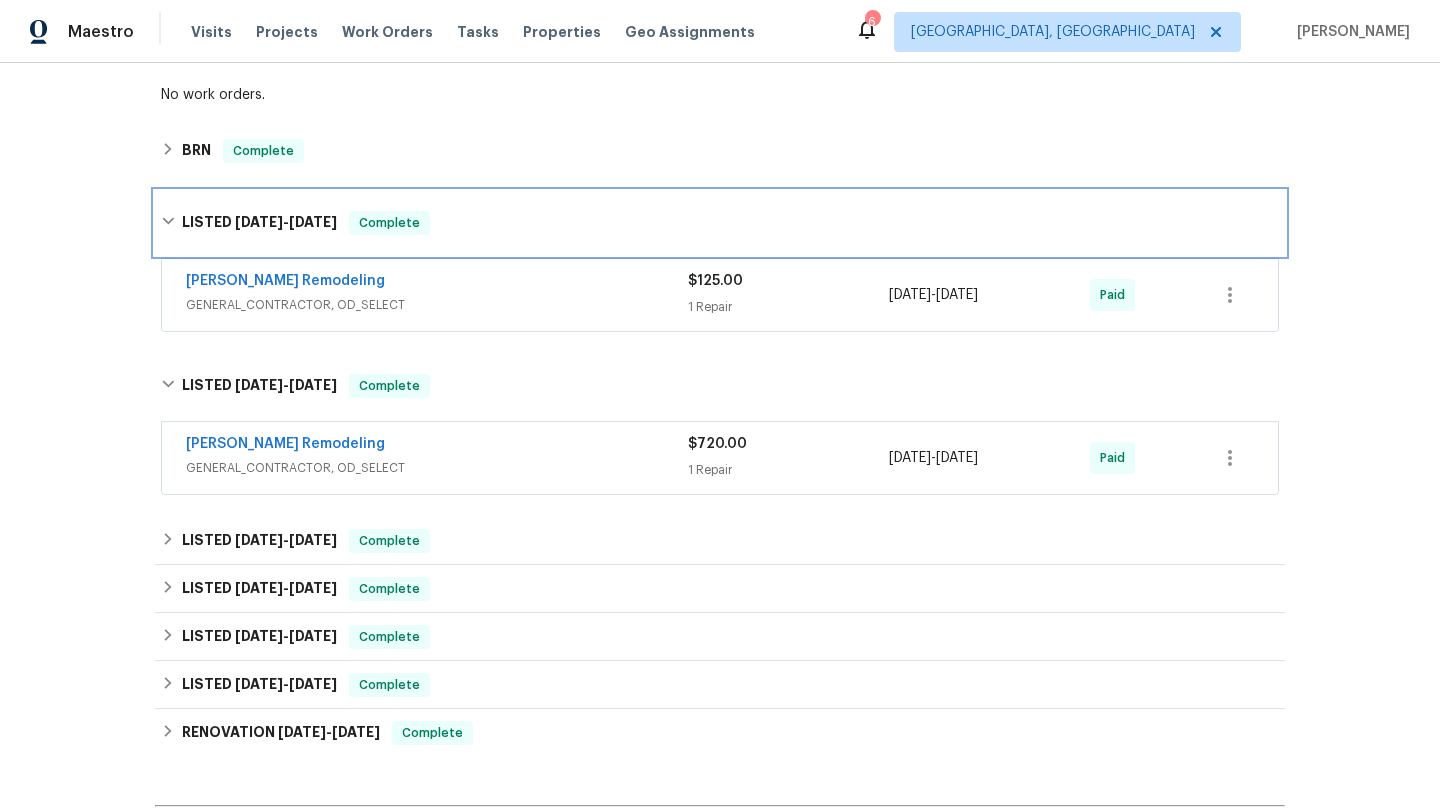 scroll, scrollTop: 338, scrollLeft: 0, axis: vertical 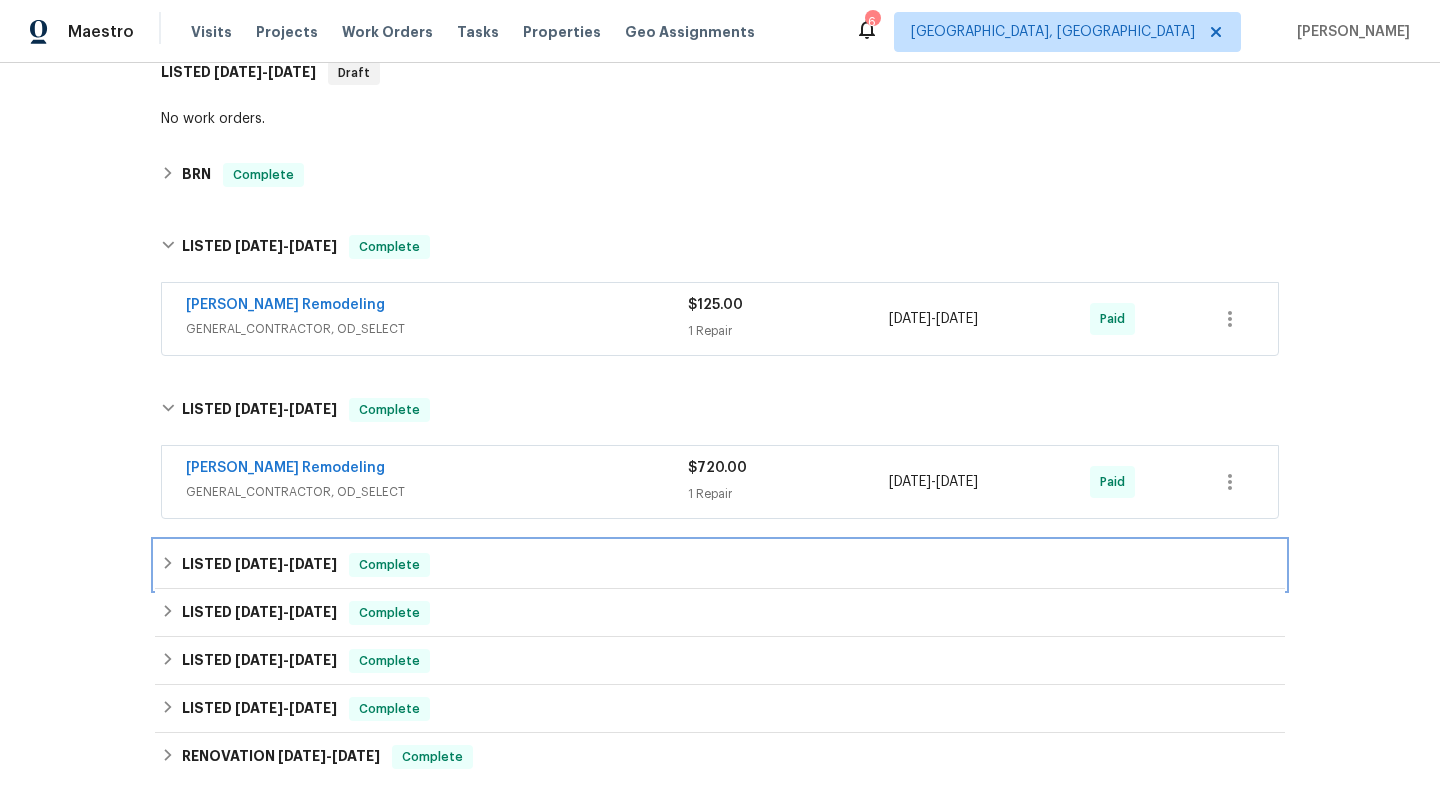 click on "[DATE]" at bounding box center (313, 564) 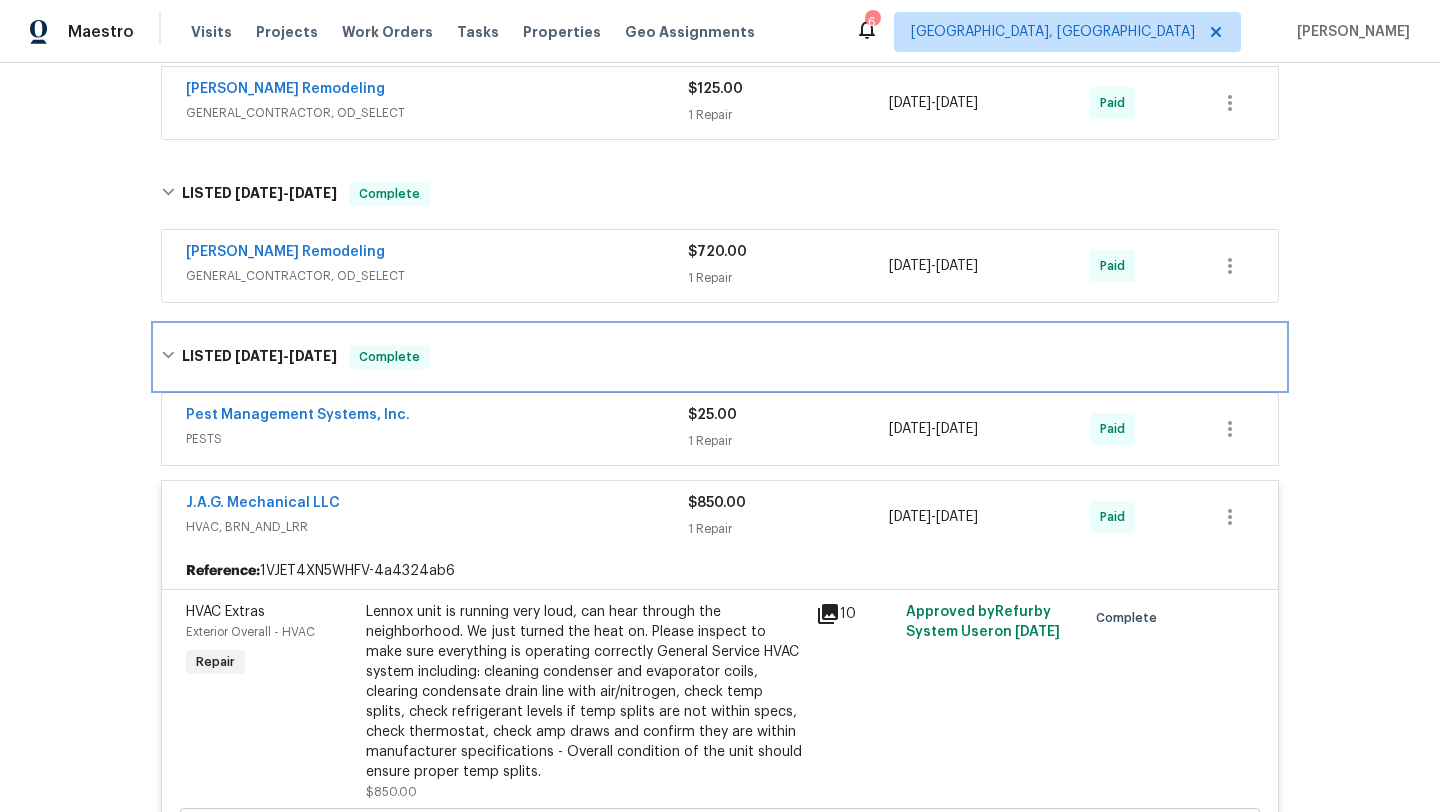 scroll, scrollTop: 593, scrollLeft: 0, axis: vertical 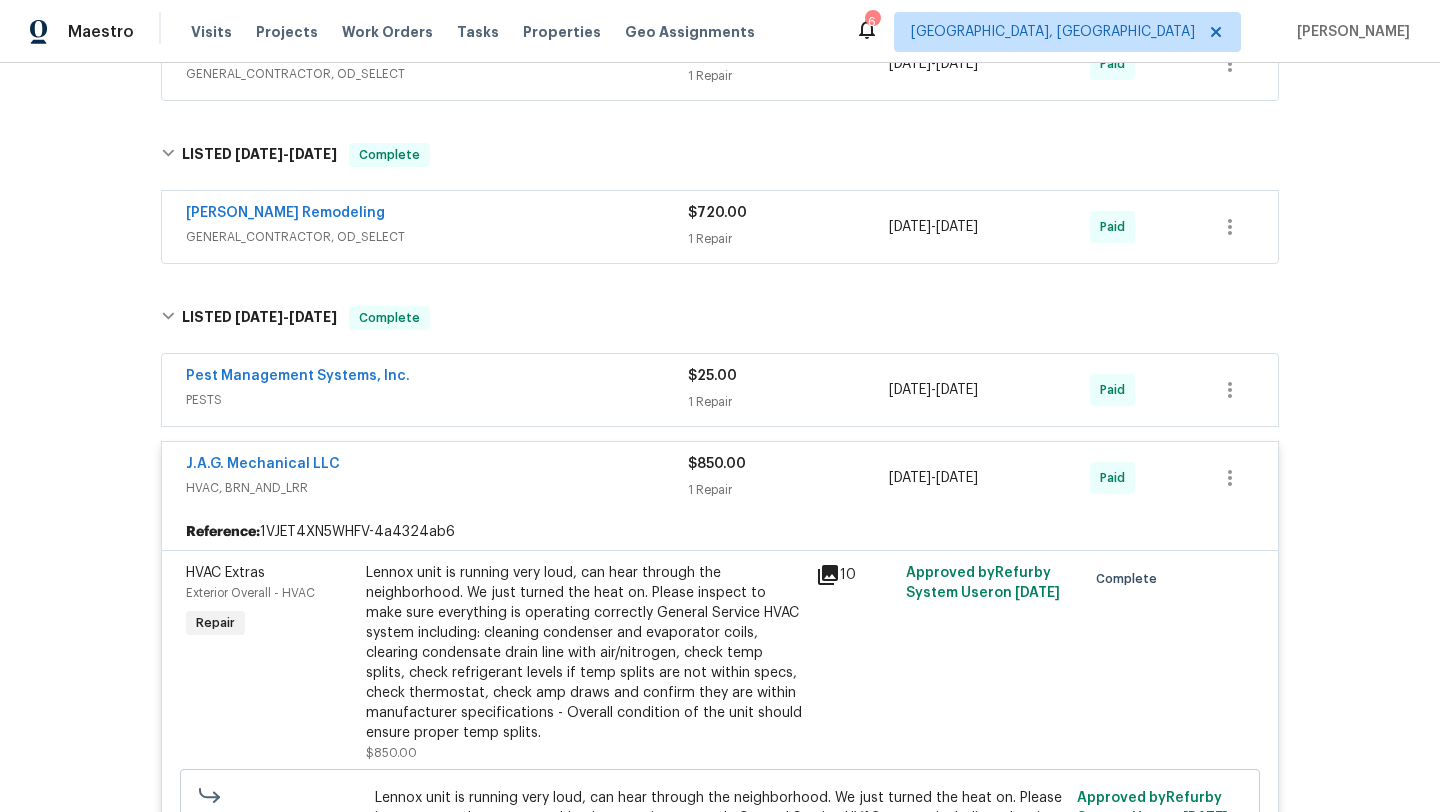 click on "PESTS" at bounding box center [437, 400] 